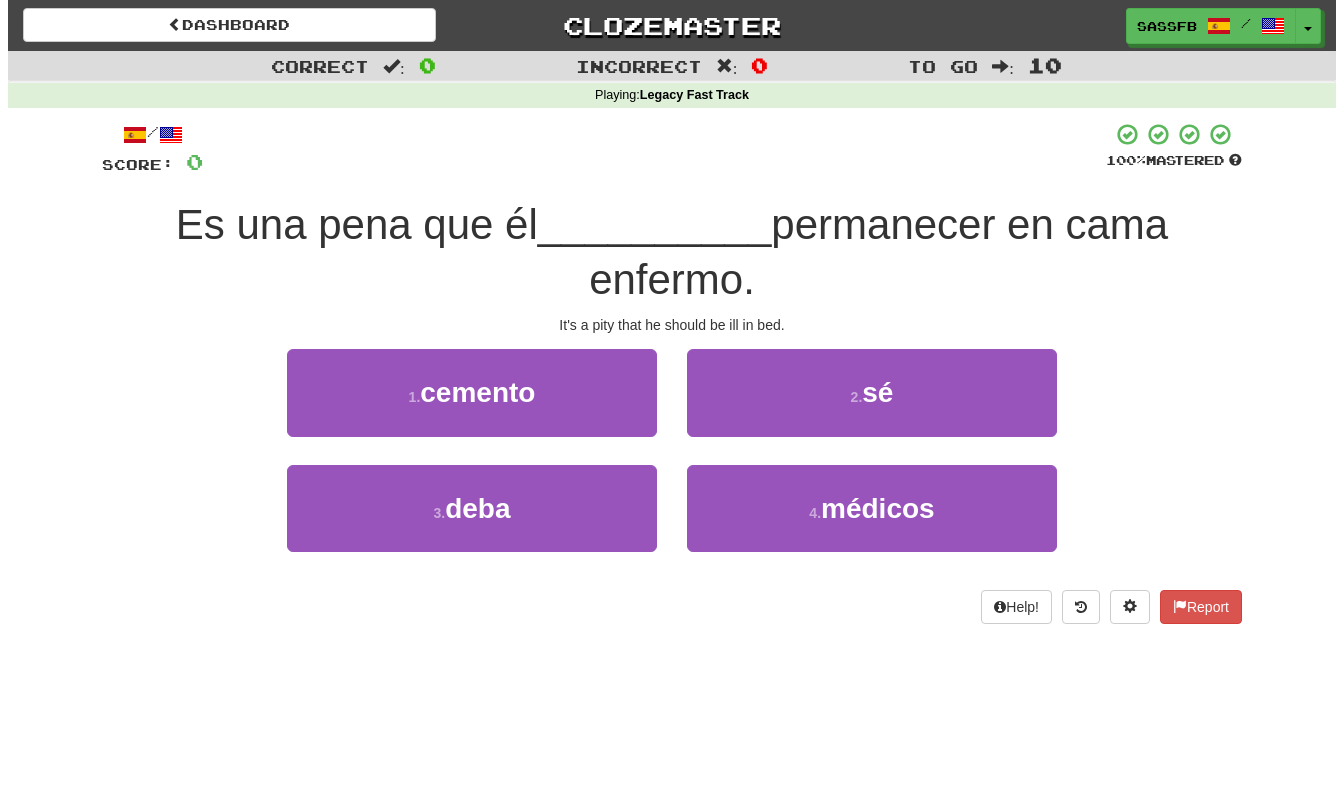 scroll, scrollTop: 0, scrollLeft: 0, axis: both 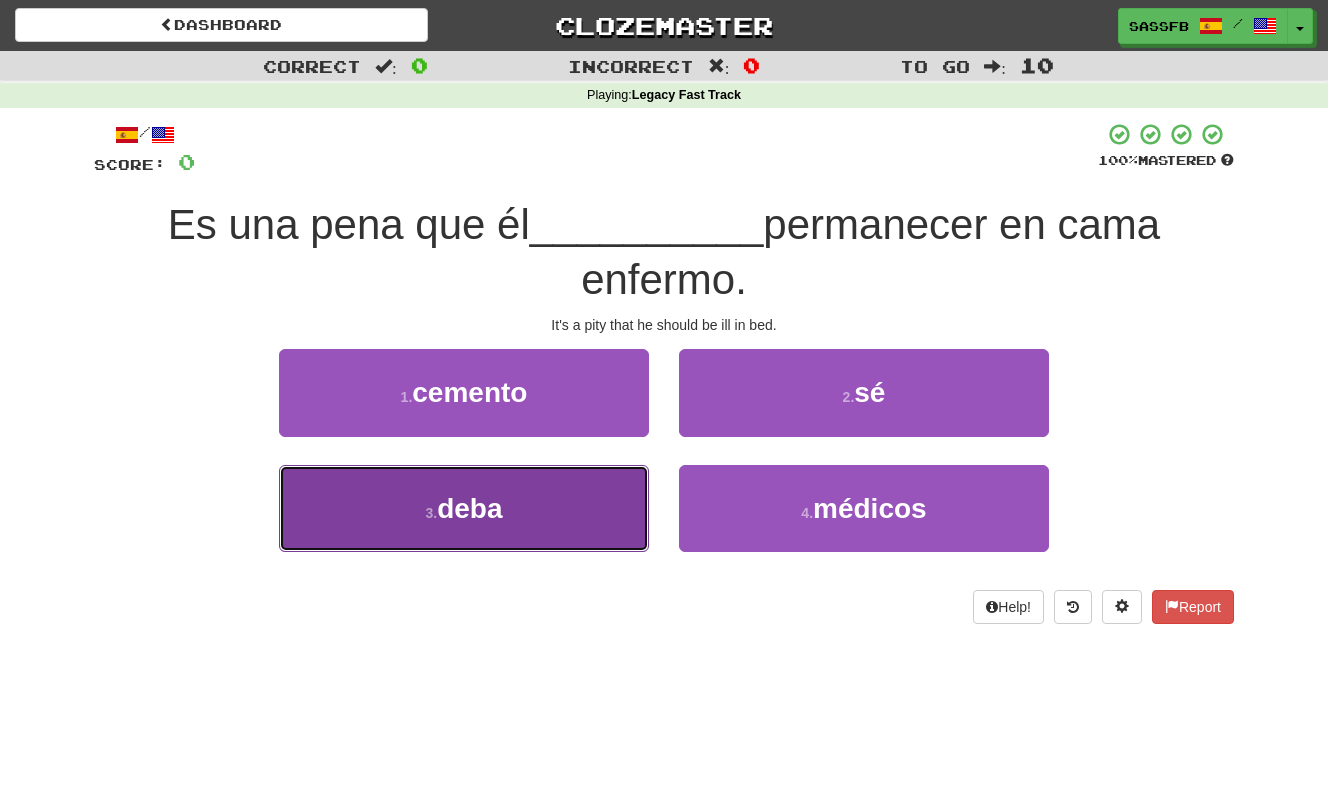 click on "3 .  deba" at bounding box center [464, 508] 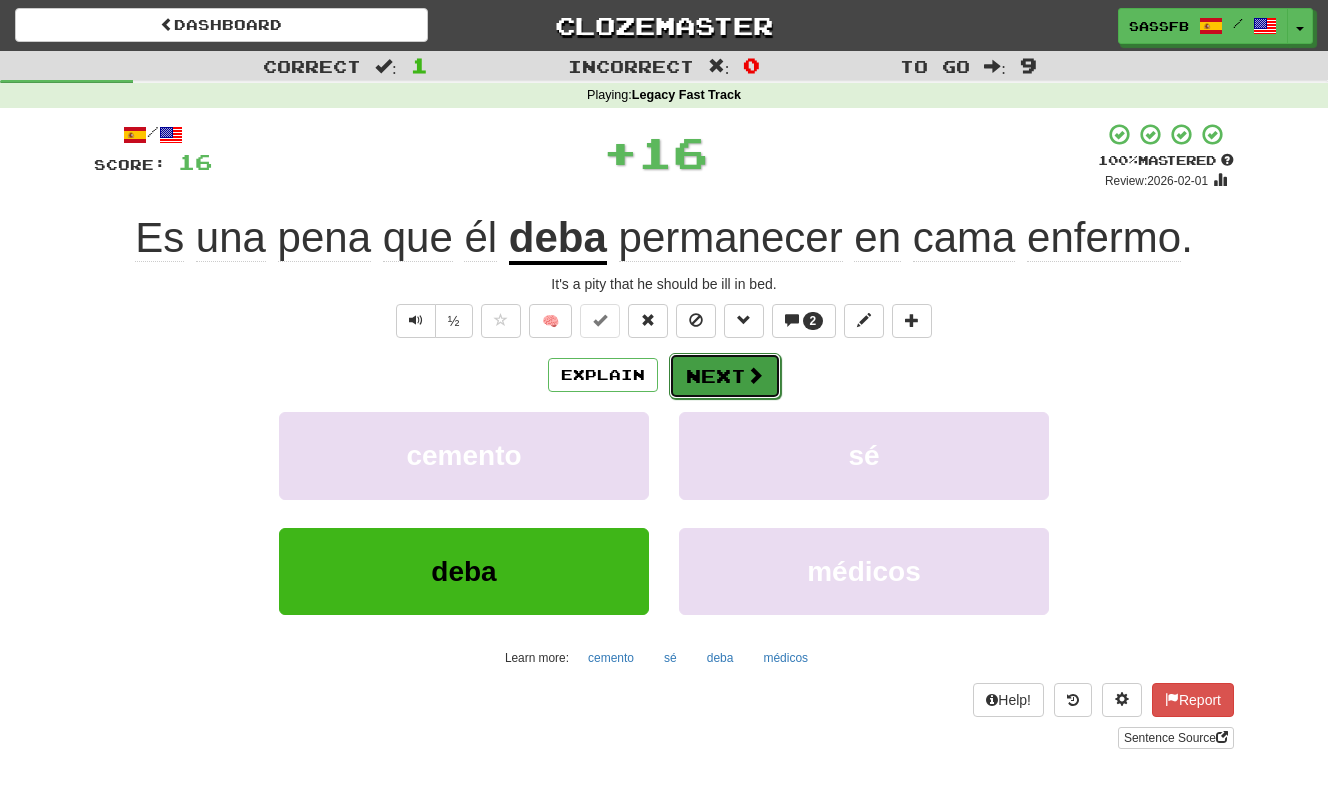 click on "Next" at bounding box center (725, 376) 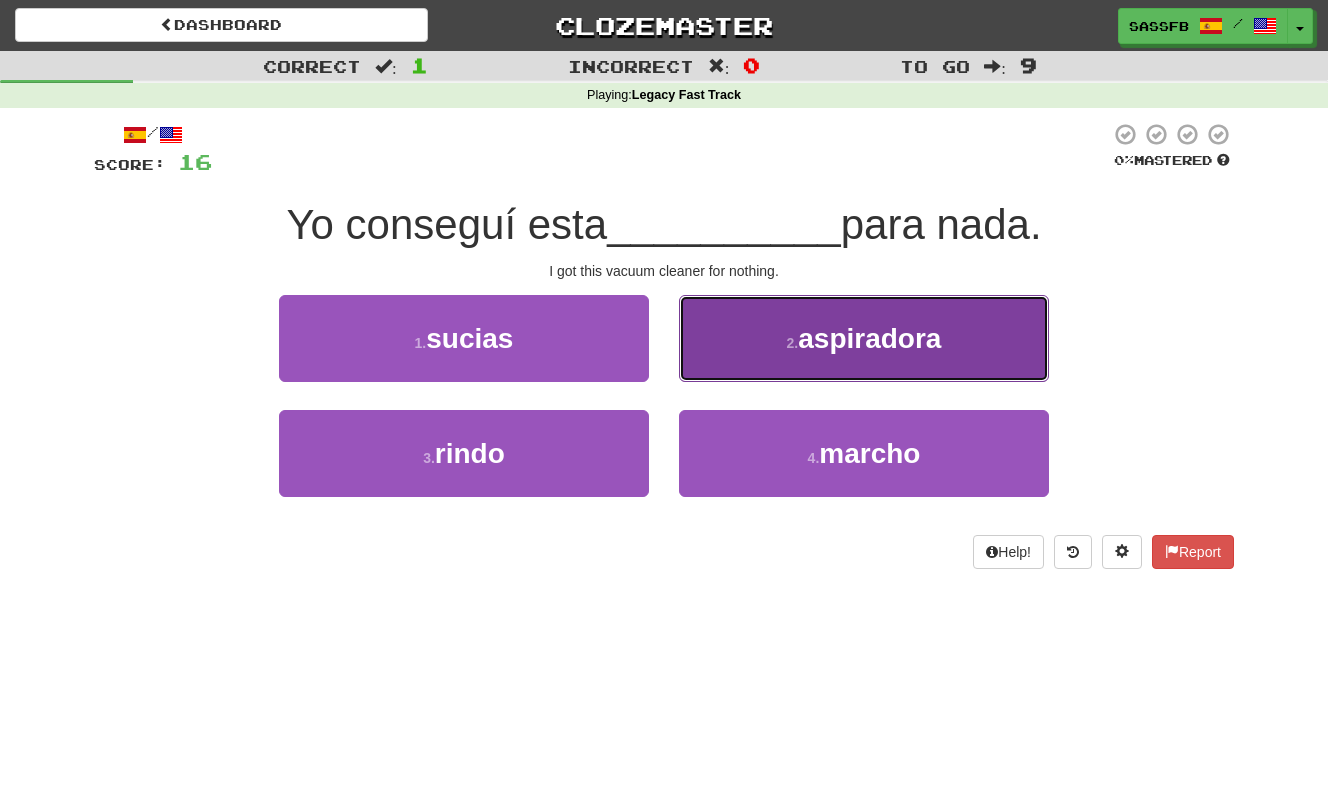 click on "2 .  aspiradora" at bounding box center [864, 338] 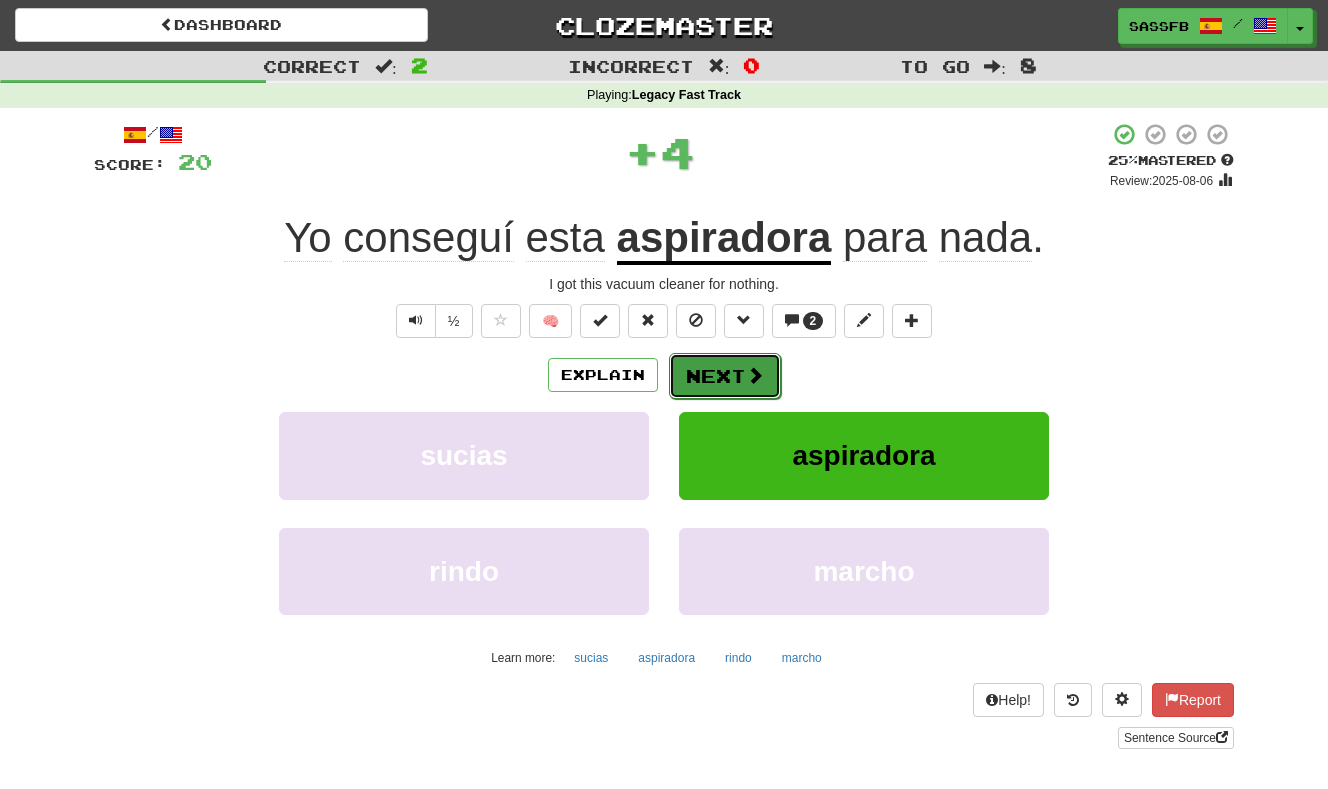 click on "Next" at bounding box center [725, 376] 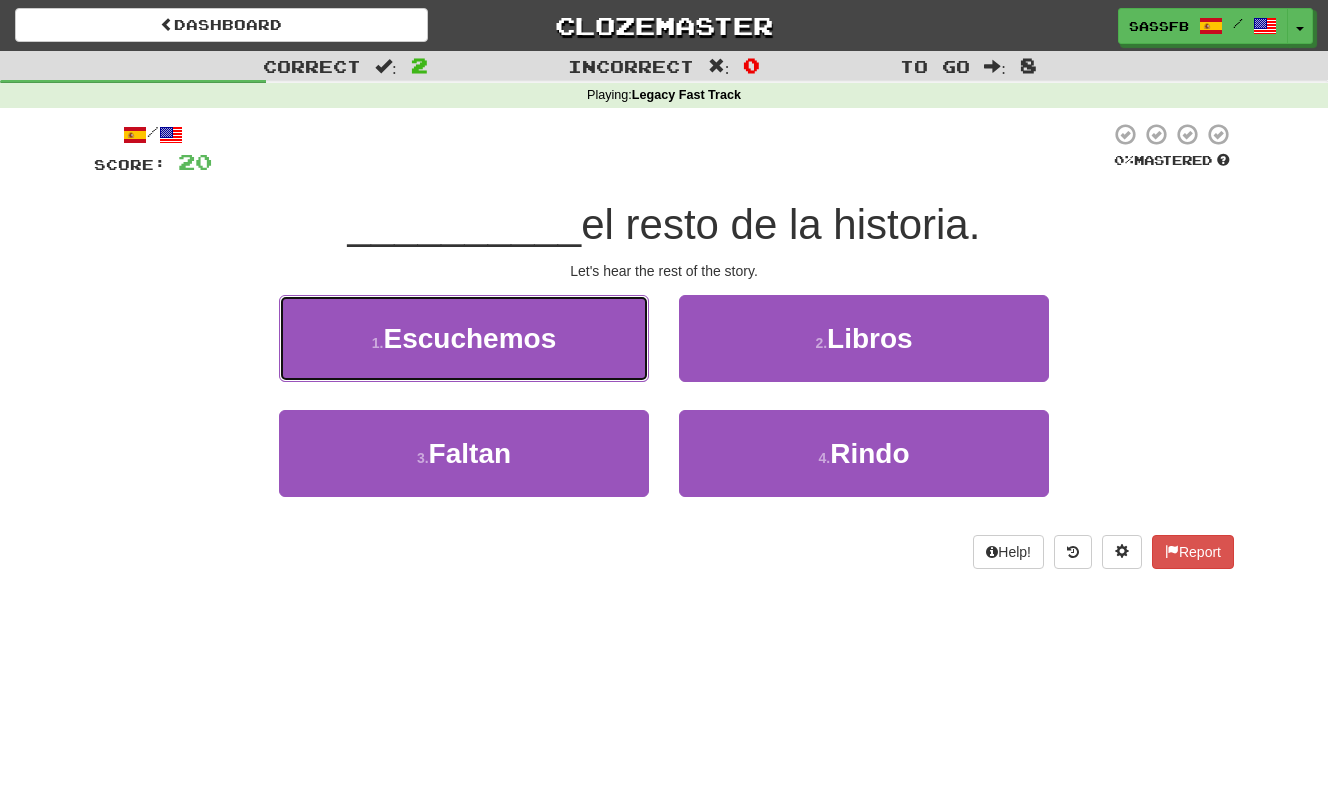 drag, startPoint x: 558, startPoint y: 331, endPoint x: 573, endPoint y: 342, distance: 18.601076 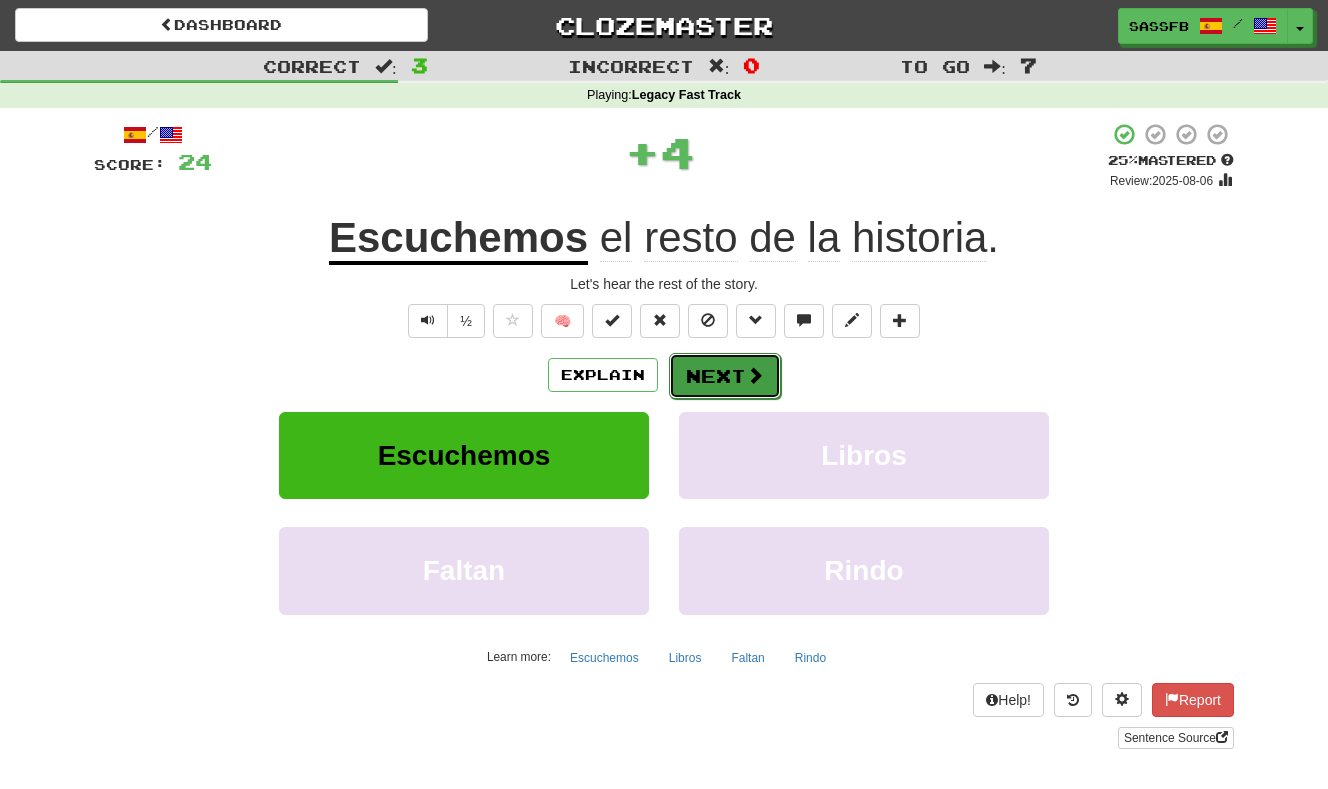 click on "Next" at bounding box center (725, 376) 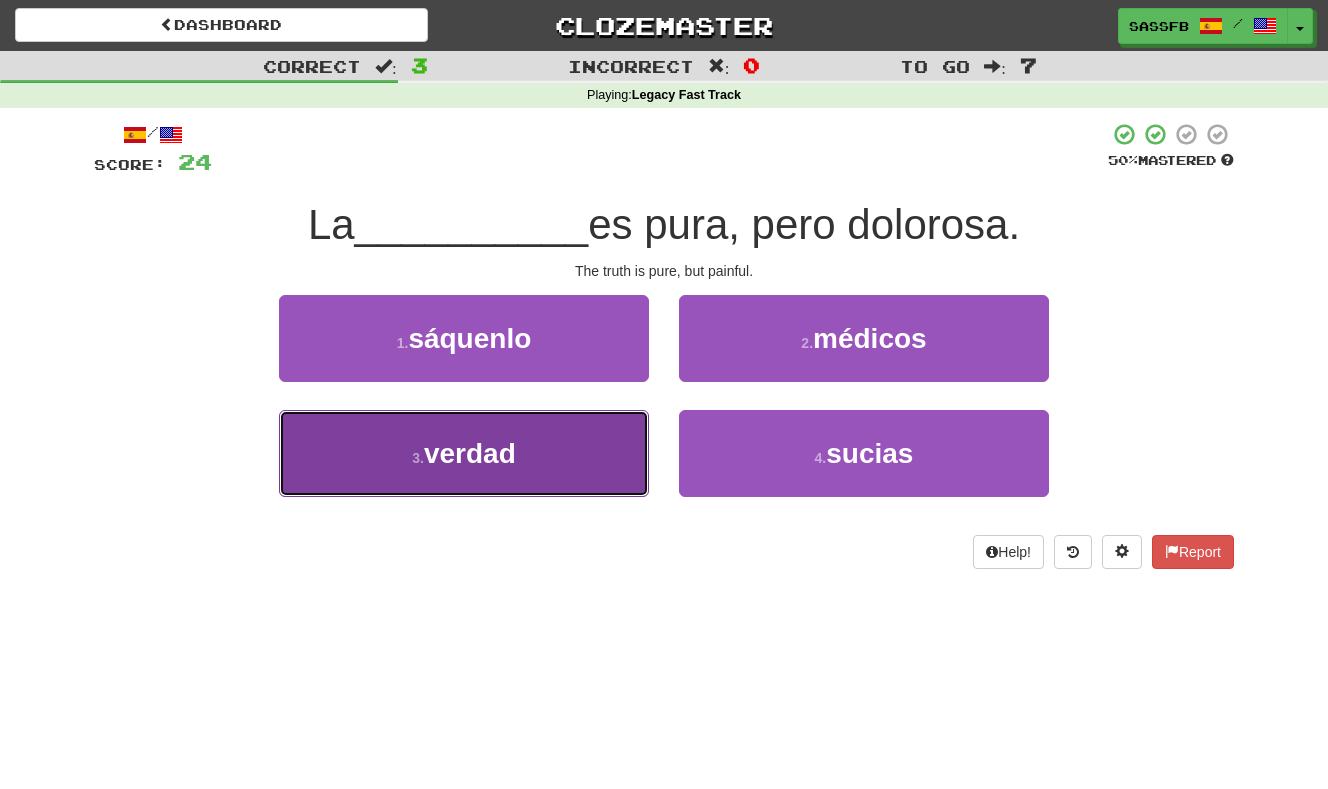 click on "verdad" at bounding box center (470, 453) 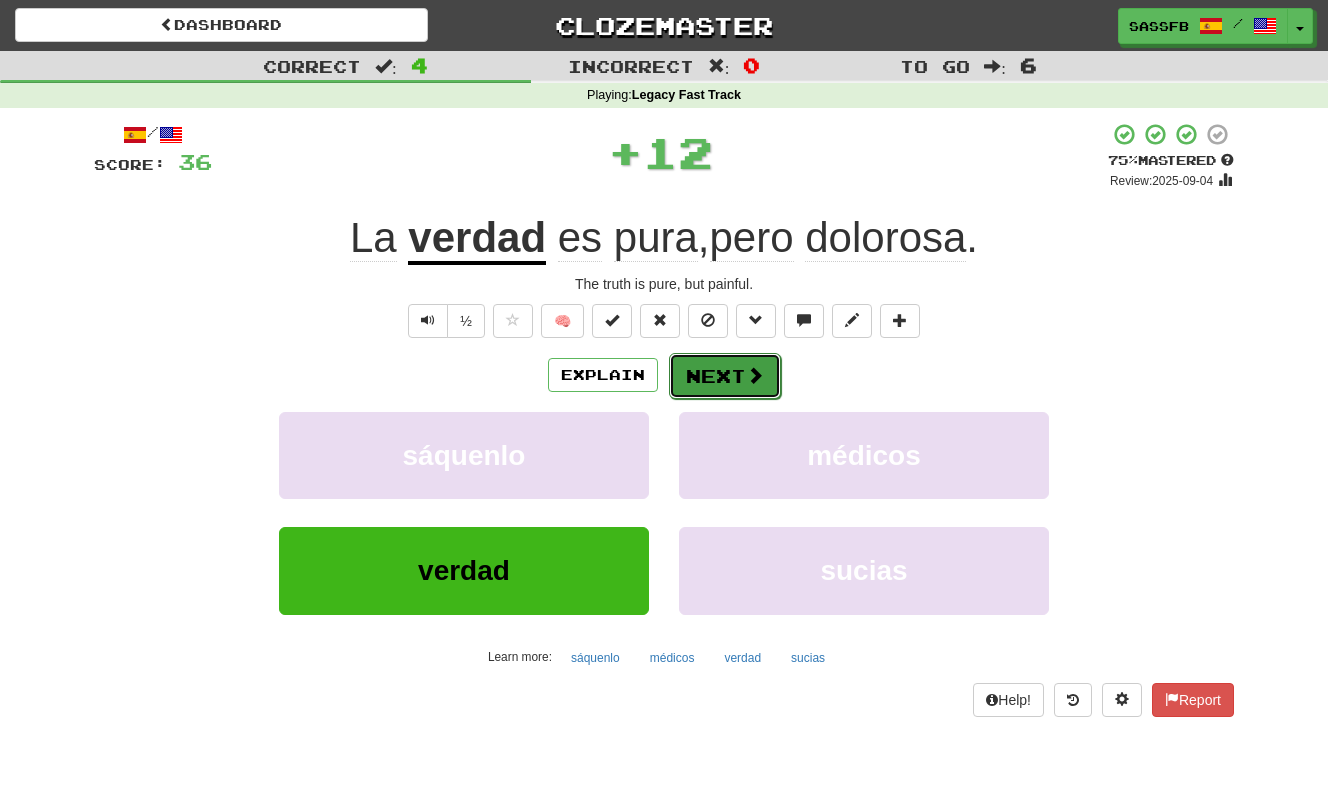 click on "Next" at bounding box center [725, 376] 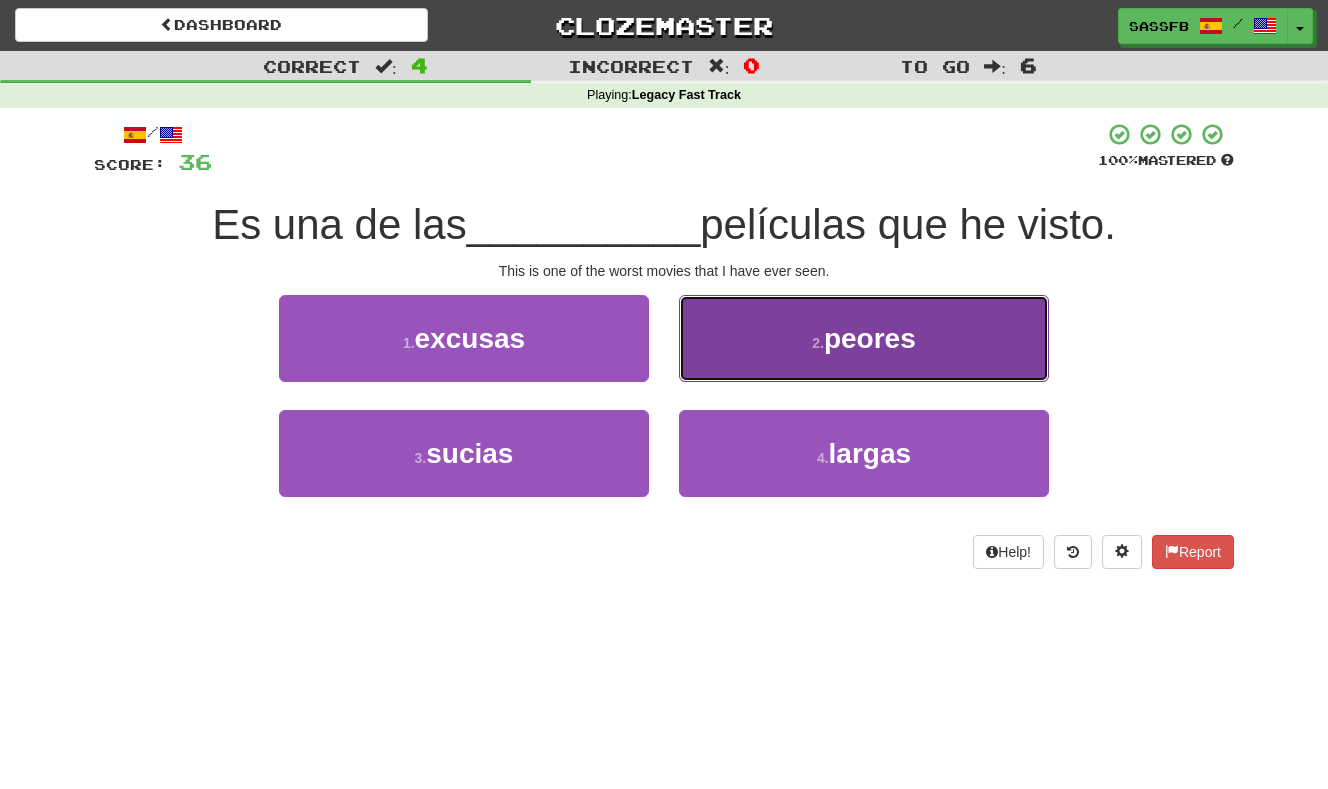 click on "peores" at bounding box center [870, 338] 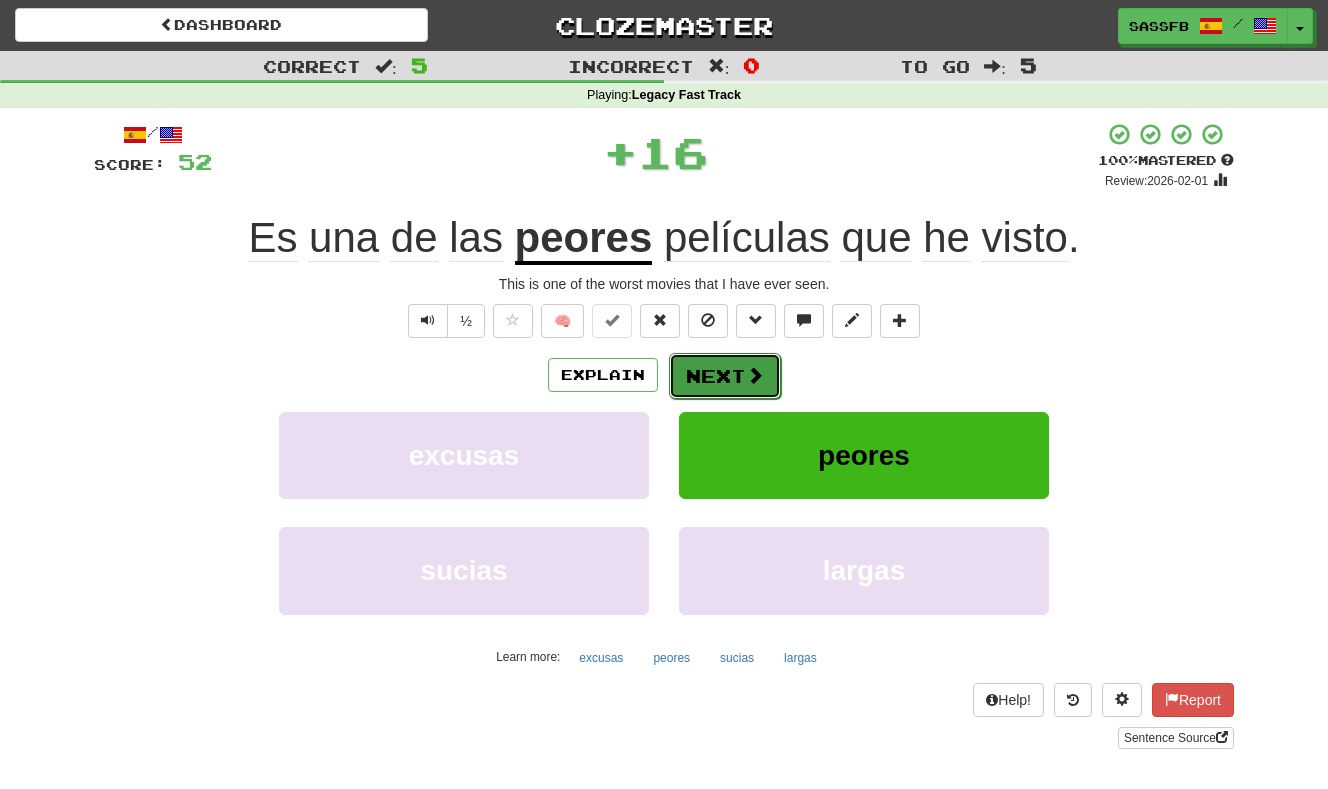 click on "Next" at bounding box center [725, 376] 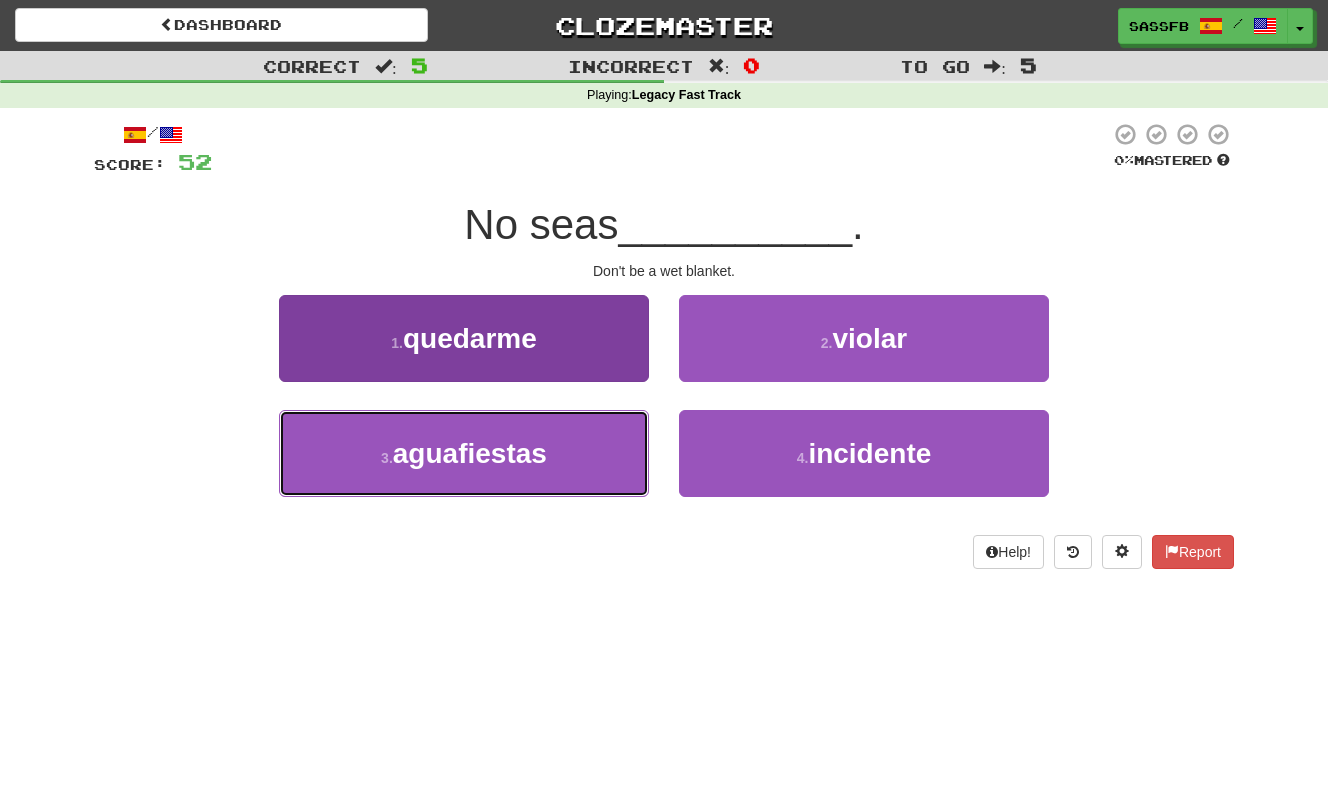 click on "3 .  aguafiestas" at bounding box center [464, 453] 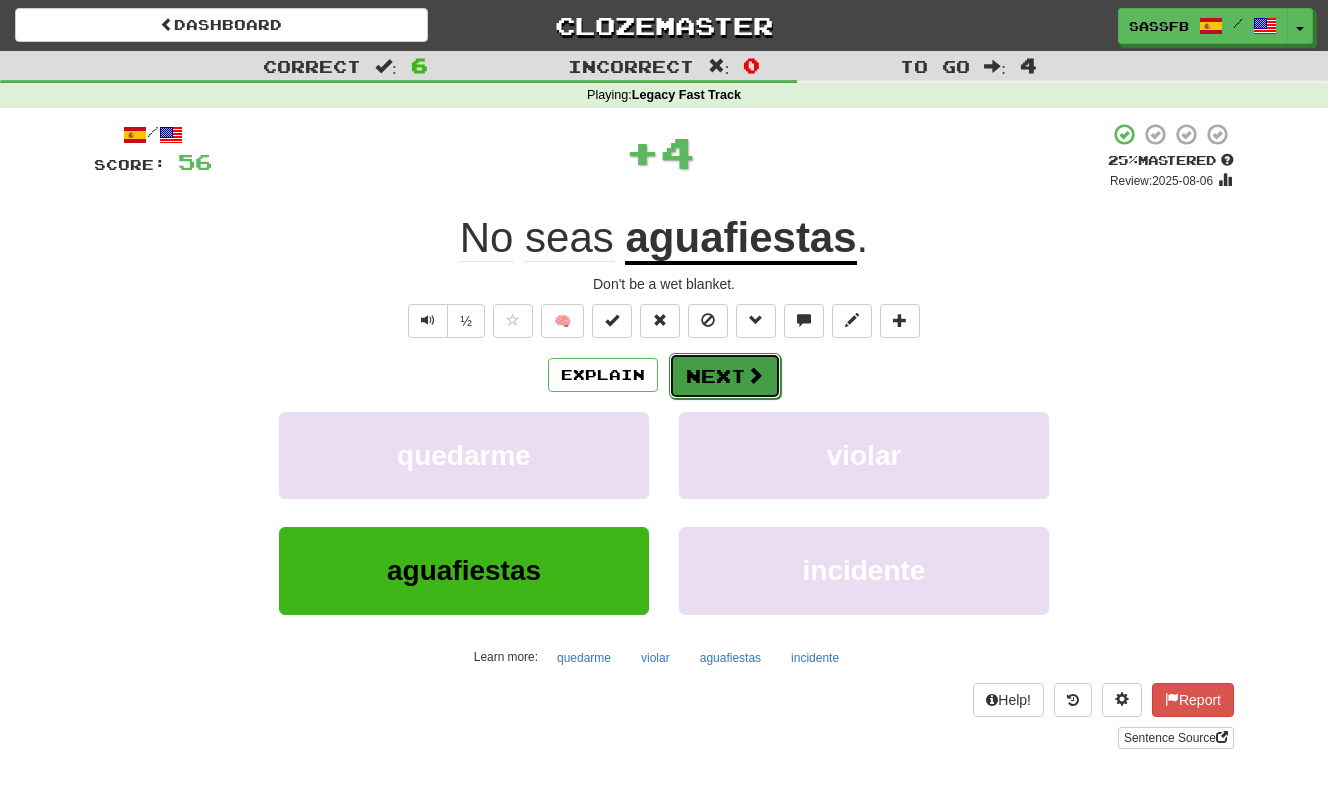 click at bounding box center [755, 375] 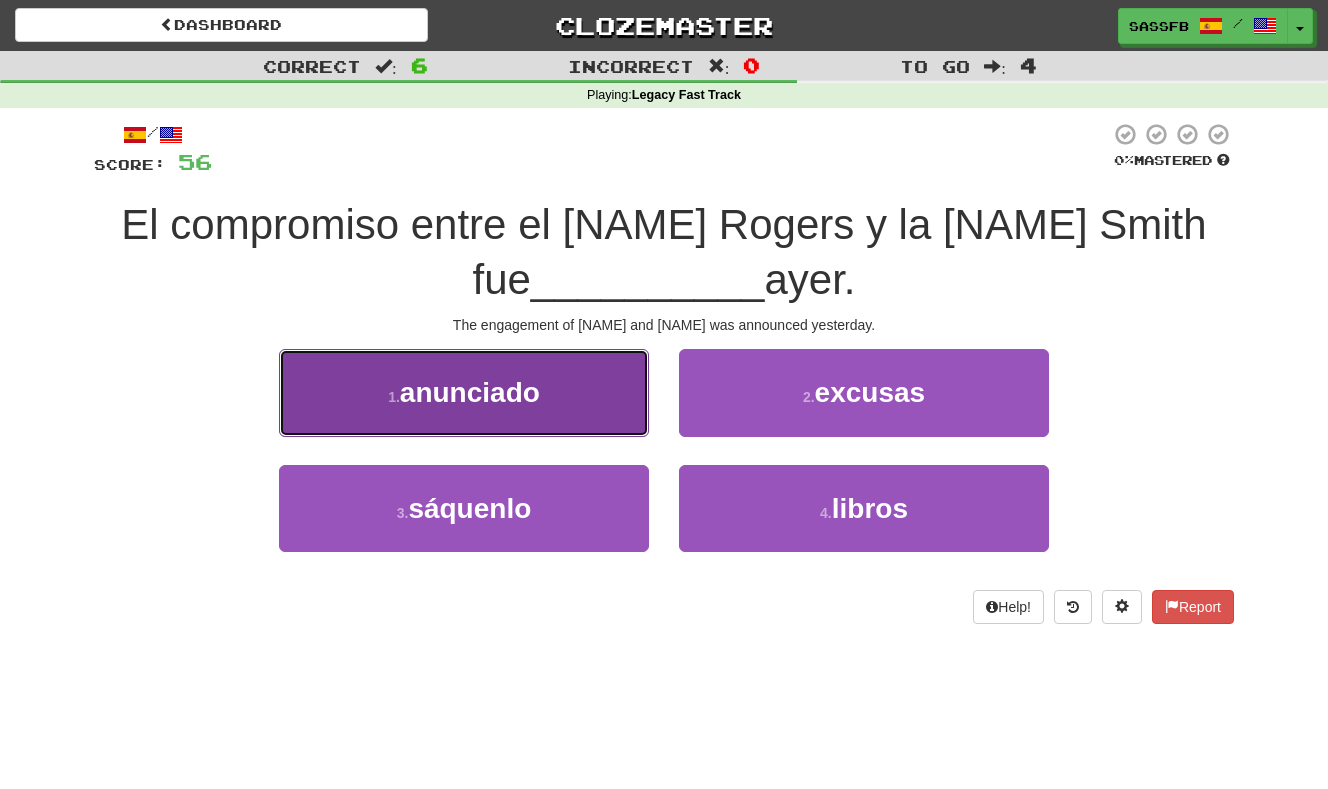 click on "anunciado" at bounding box center [470, 392] 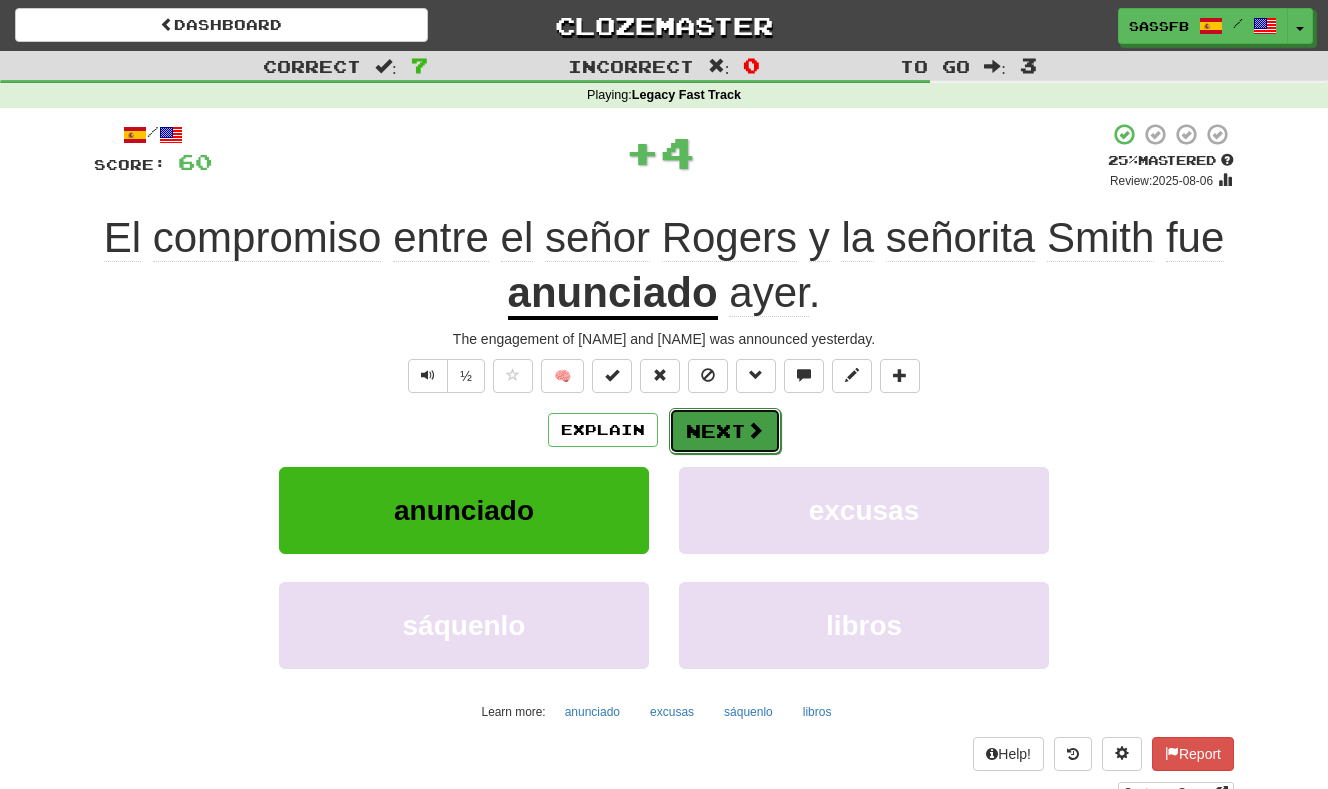 click on "Next" at bounding box center (725, 431) 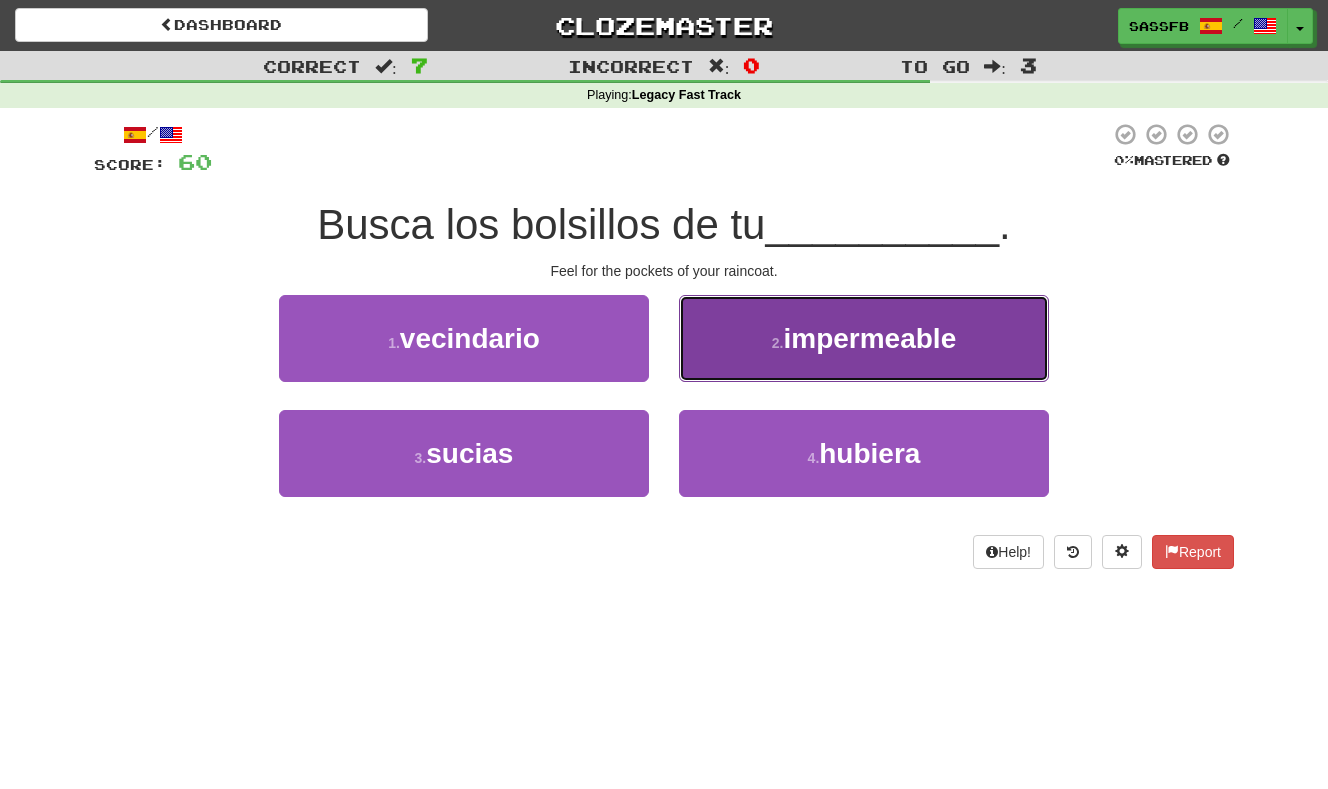 click on "impermeable" at bounding box center (869, 338) 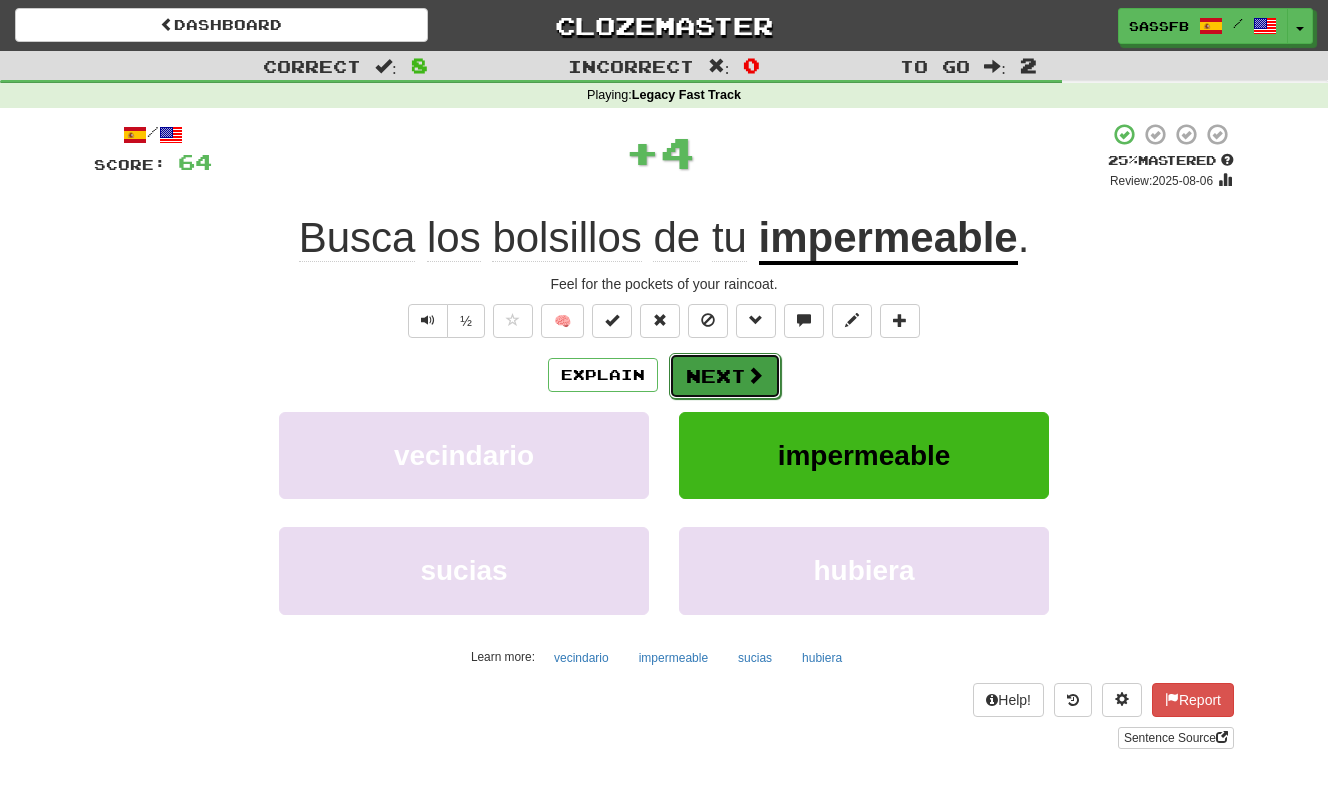 click on "Next" at bounding box center (725, 376) 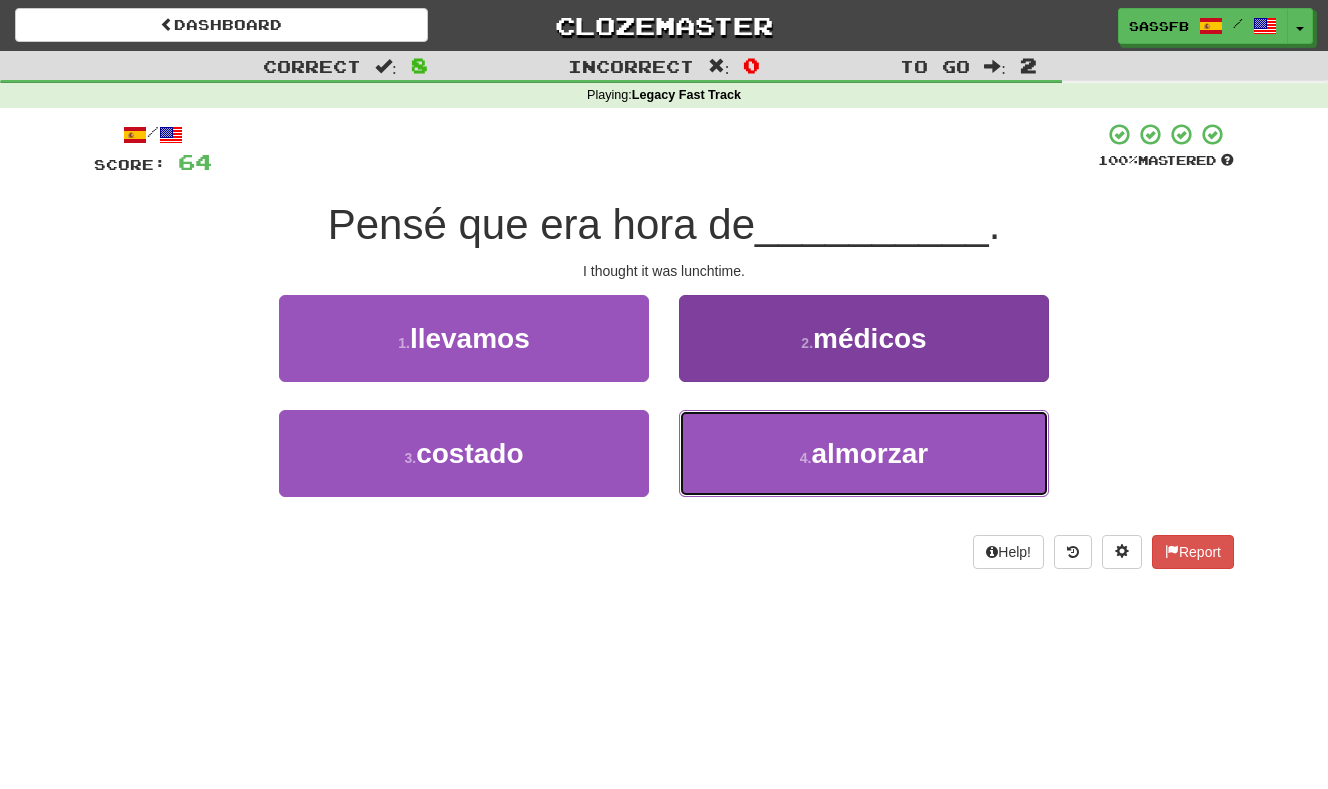drag, startPoint x: 943, startPoint y: 484, endPoint x: 894, endPoint y: 464, distance: 52.924473 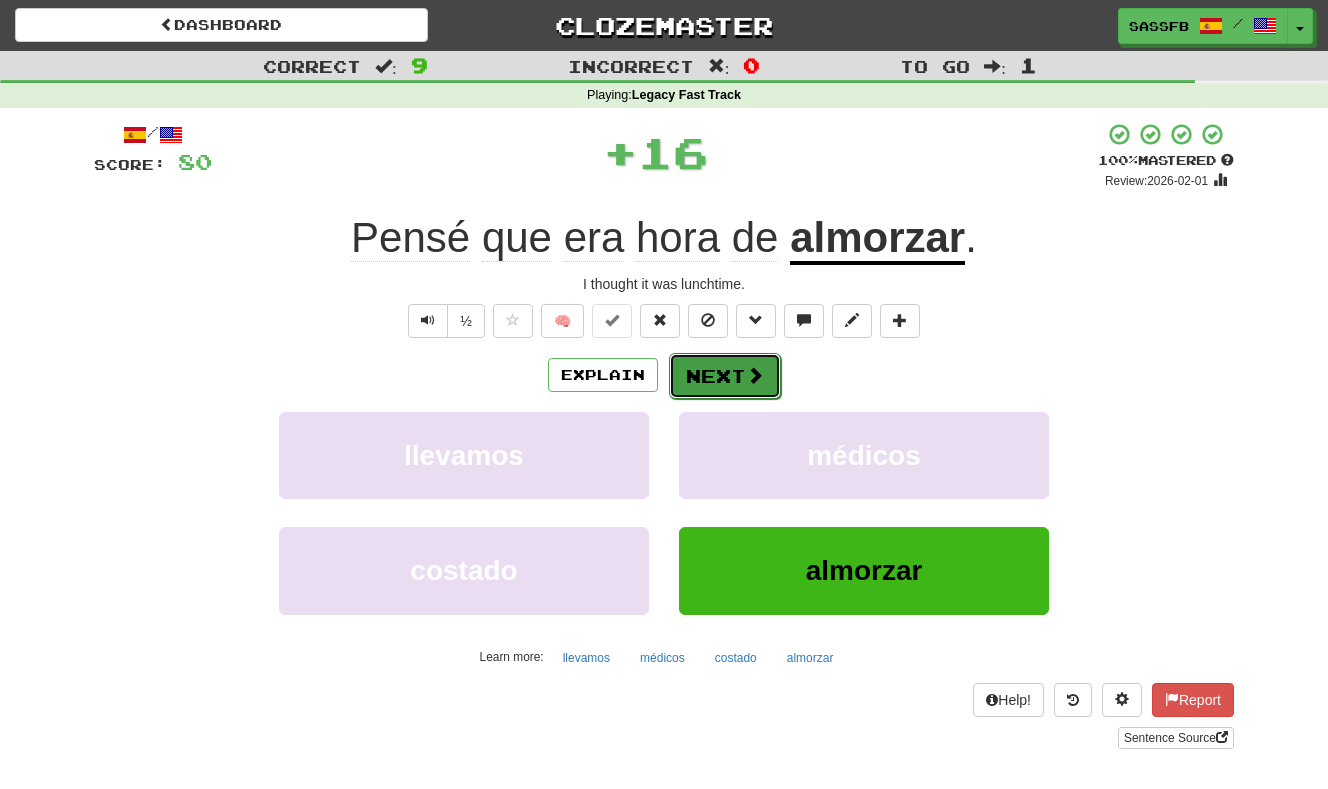 click on "Next" at bounding box center [725, 376] 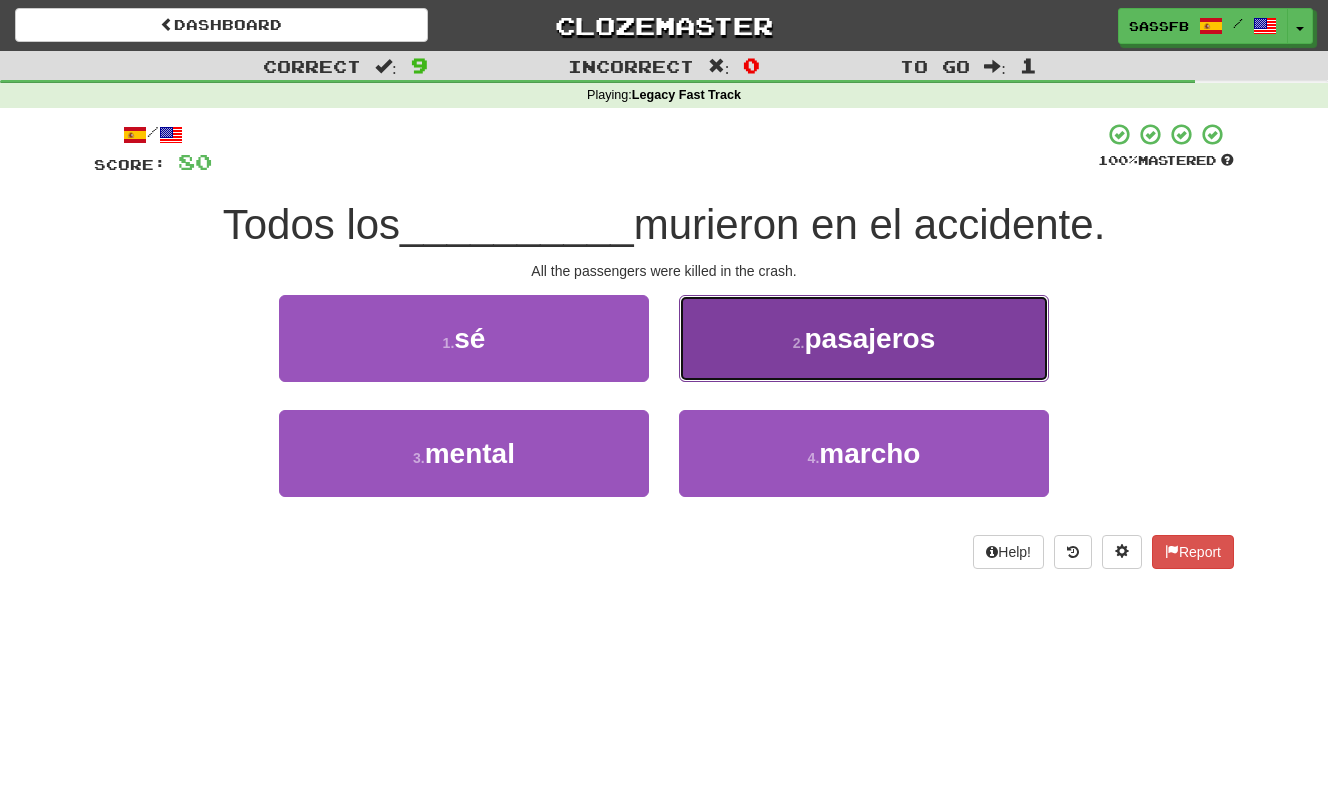 click on "pasajeros" at bounding box center [869, 338] 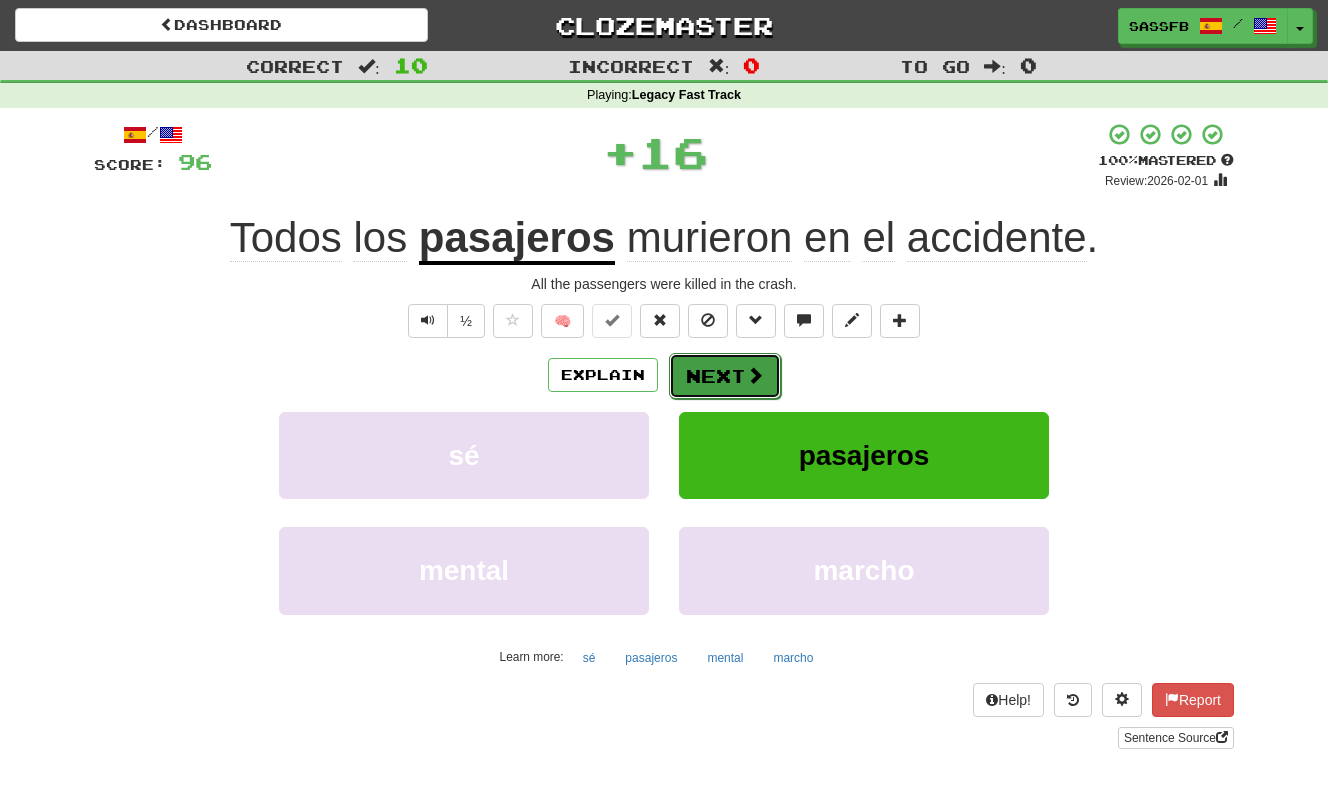 click on "Next" at bounding box center [725, 376] 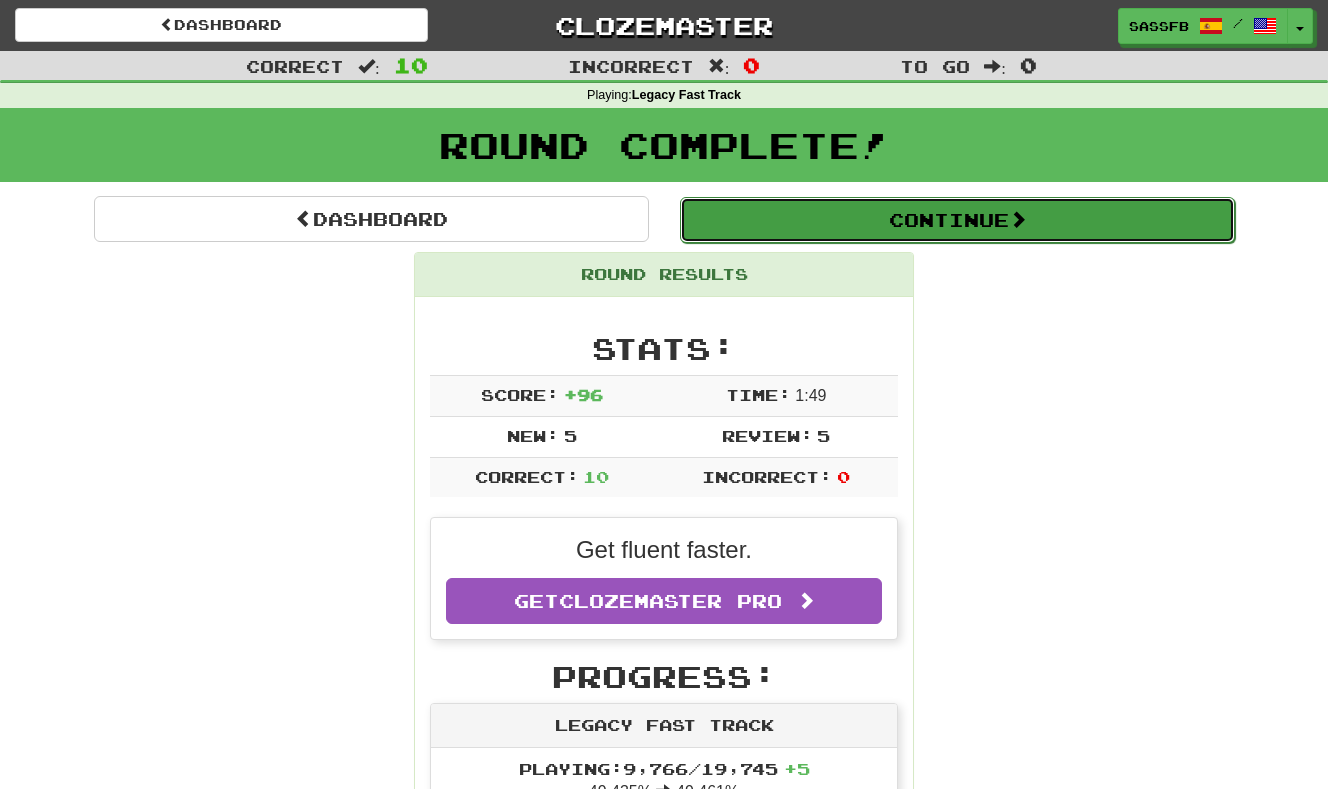 click on "Continue" at bounding box center (957, 220) 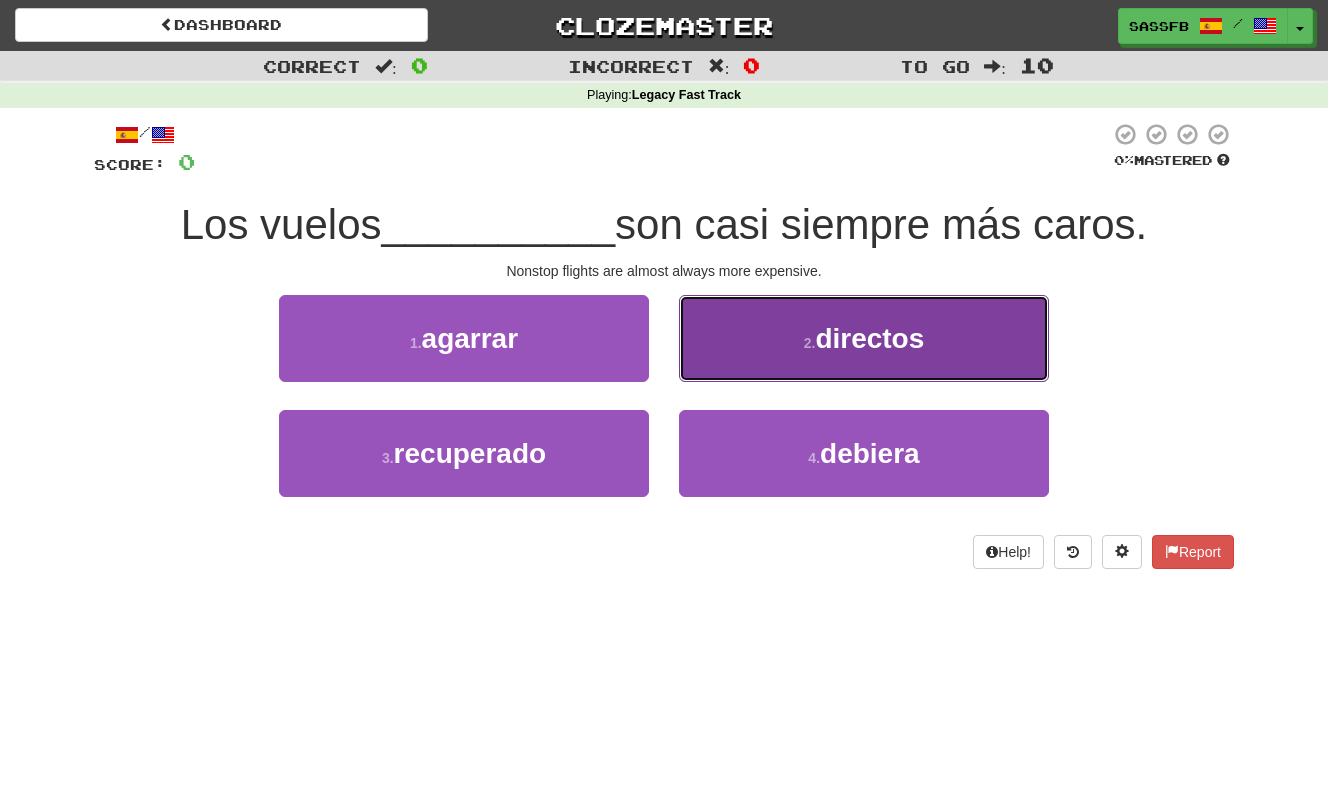 click on "2 .  directos" at bounding box center (864, 338) 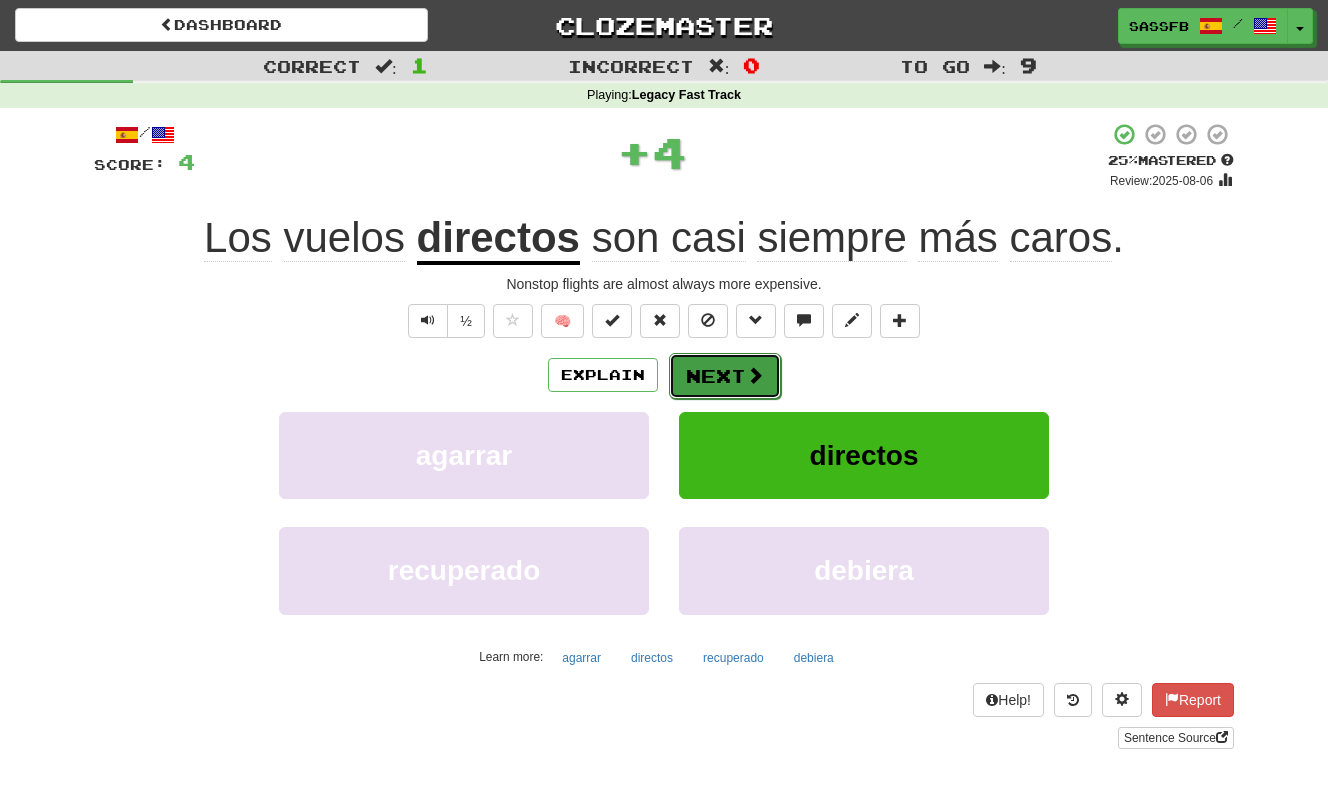 click on "Next" at bounding box center [725, 376] 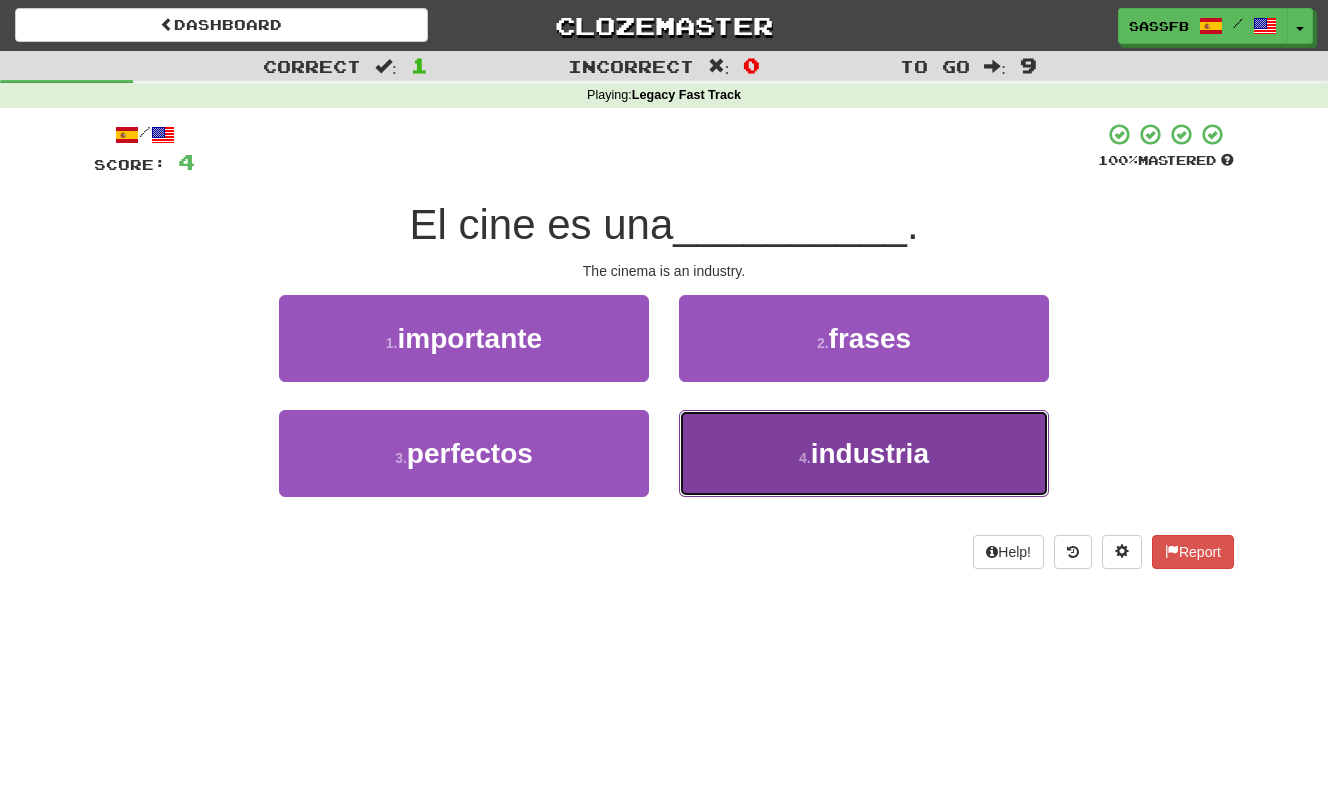 click on "4 .  industria" at bounding box center [864, 453] 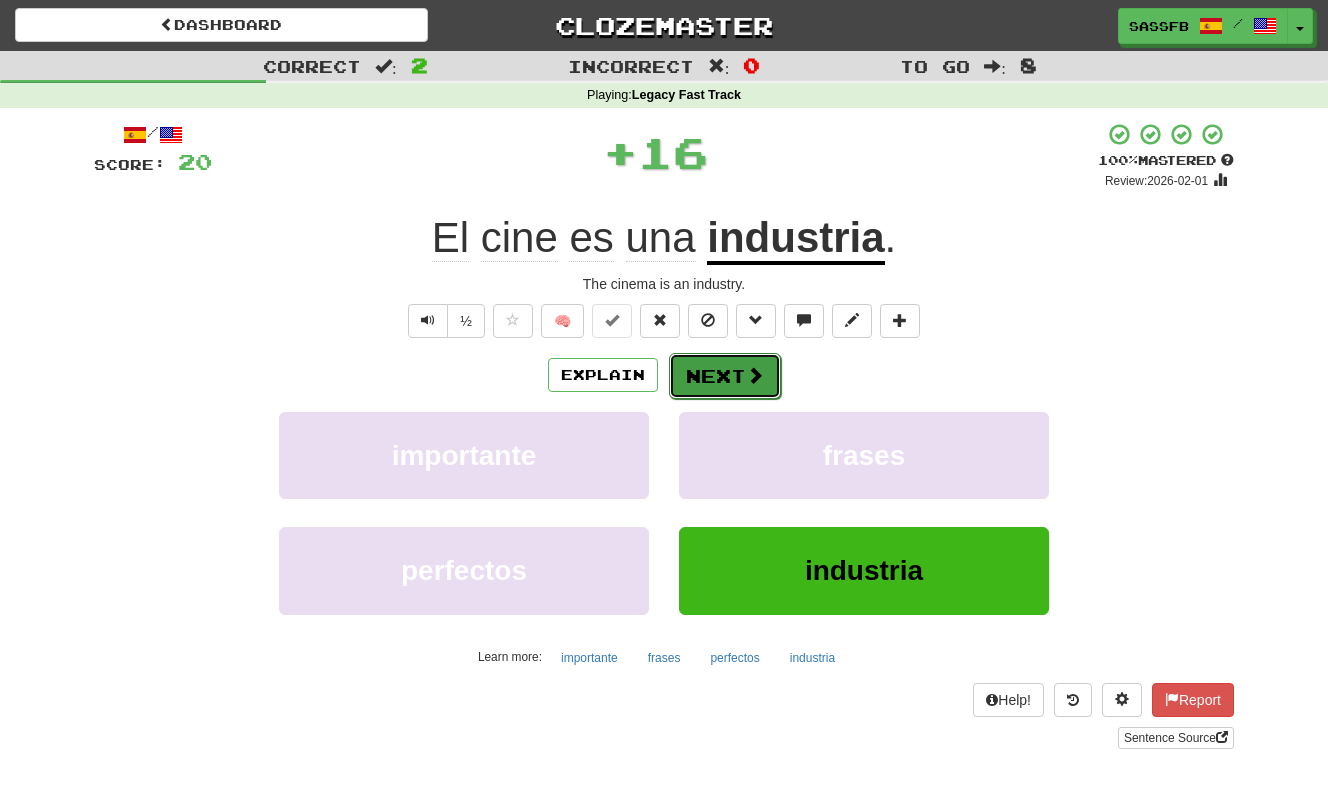 click at bounding box center (755, 375) 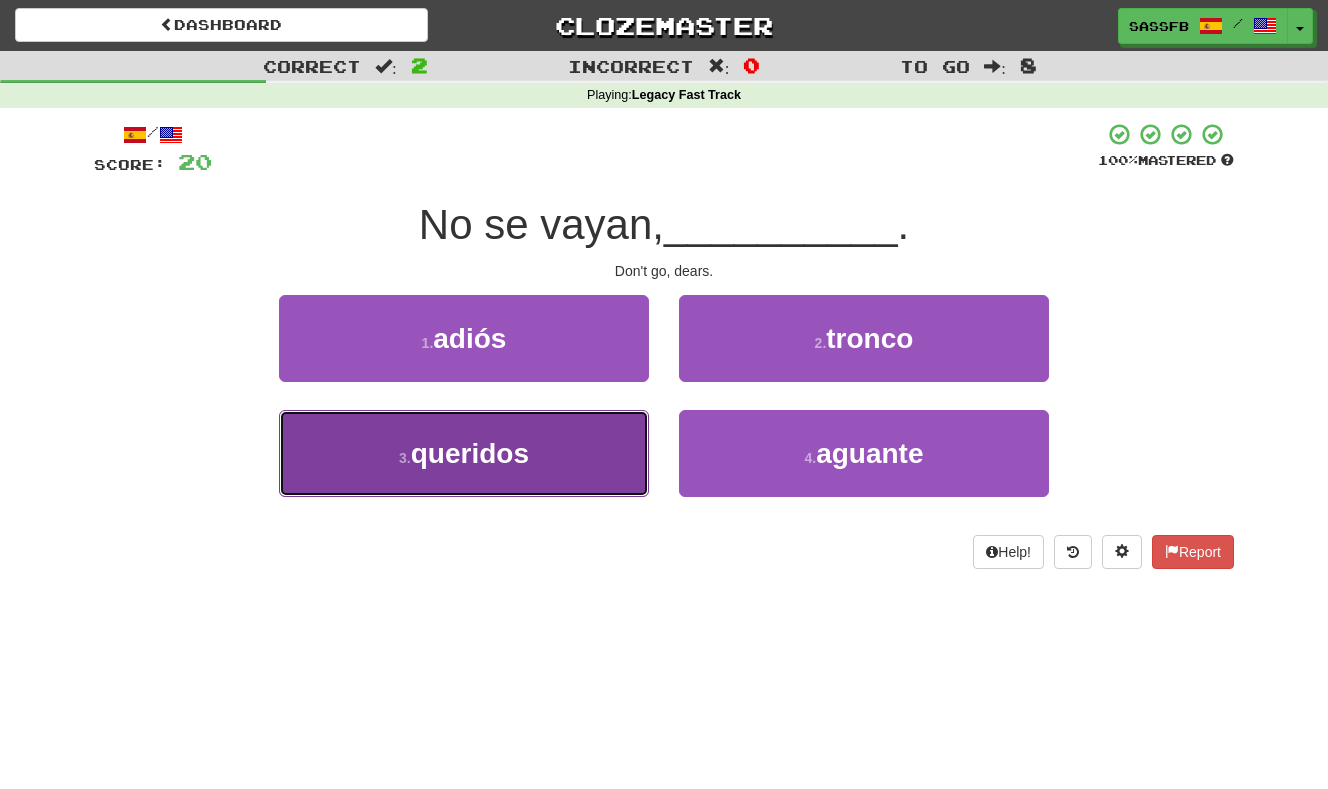 click on "3 .  queridos" at bounding box center (464, 453) 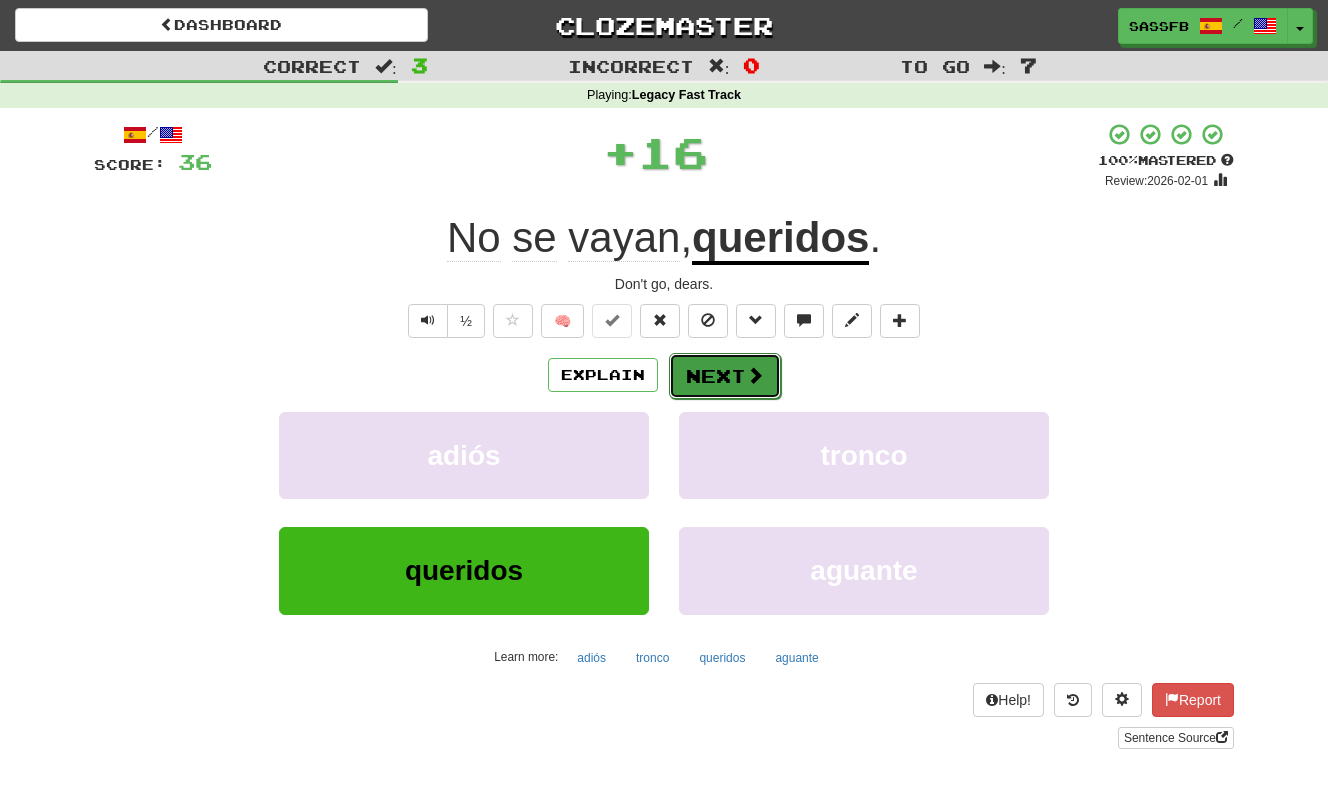click at bounding box center [755, 375] 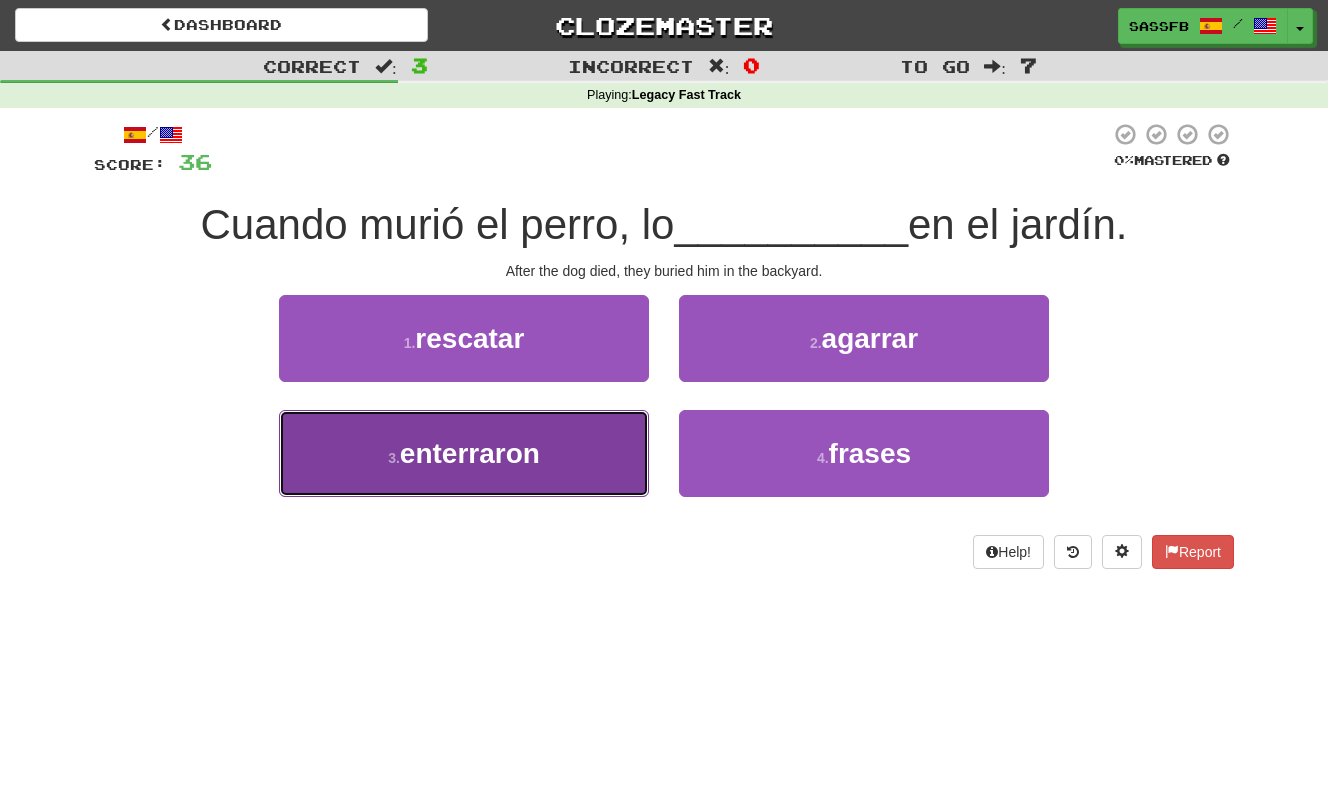click on "enterraron" at bounding box center [470, 453] 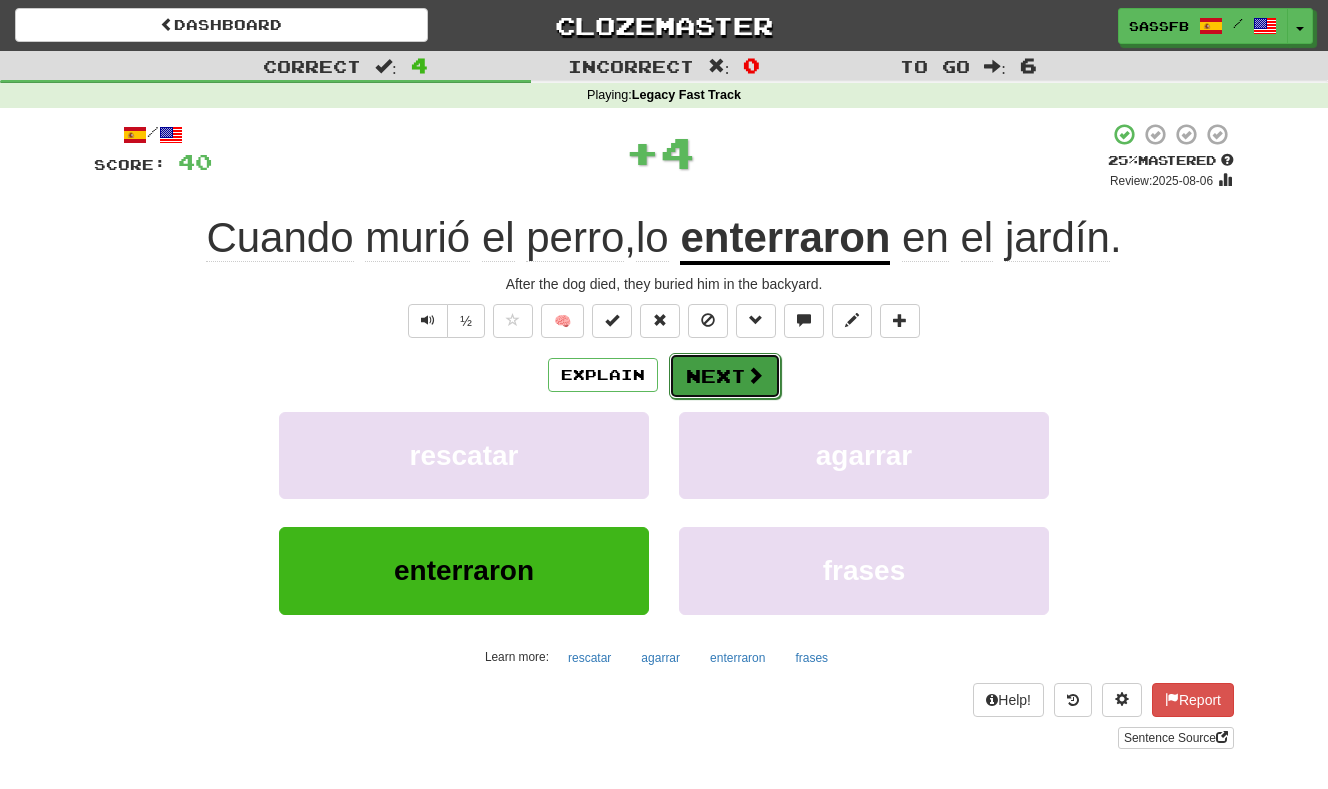 click on "Next" at bounding box center (725, 376) 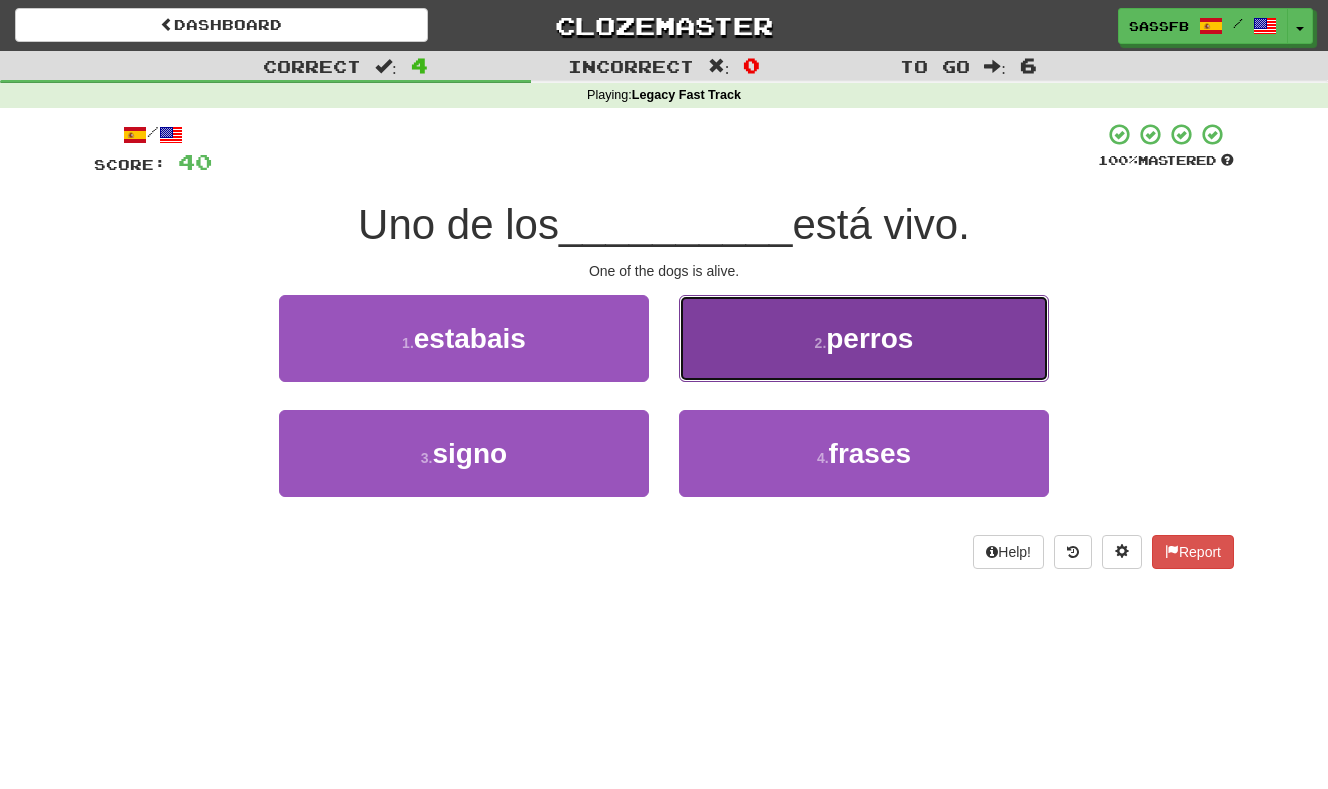 click on "2 .  perros" at bounding box center [864, 338] 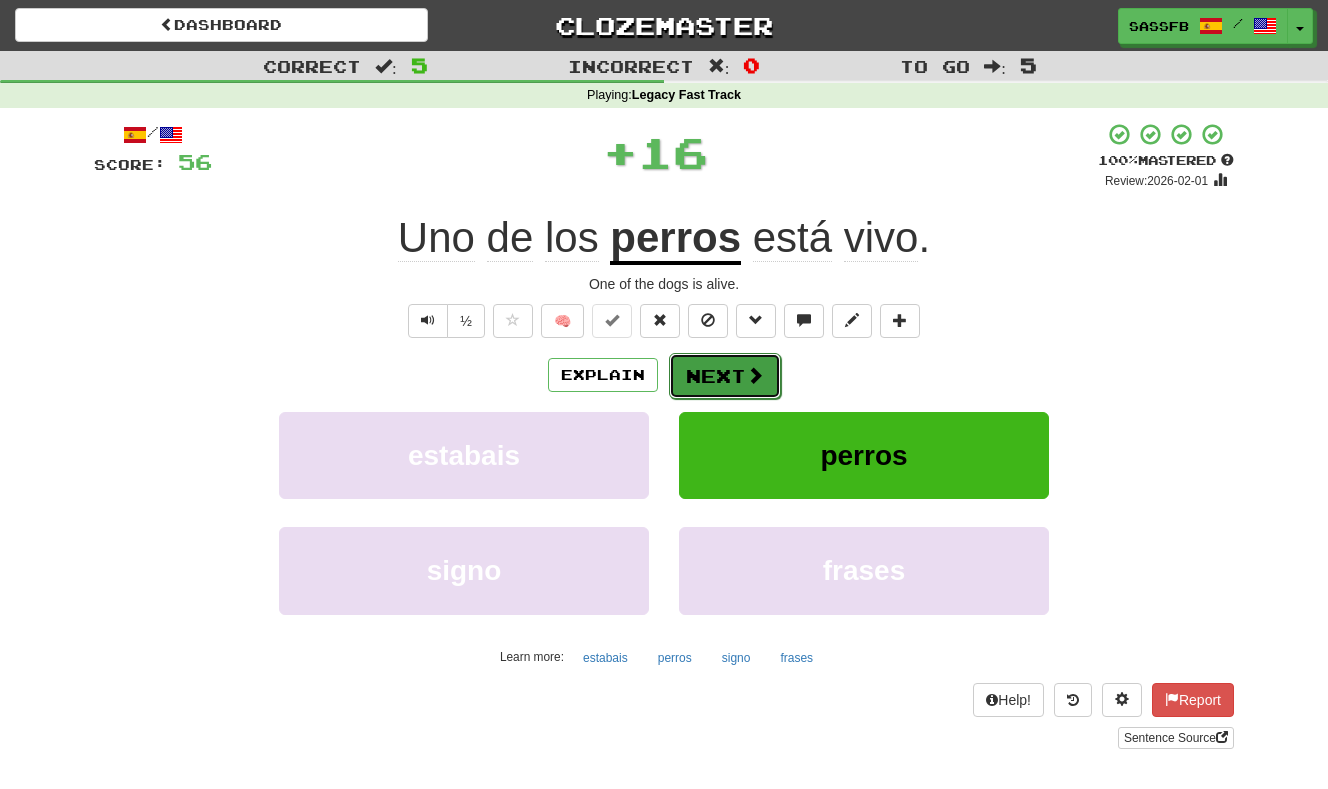 click at bounding box center (755, 375) 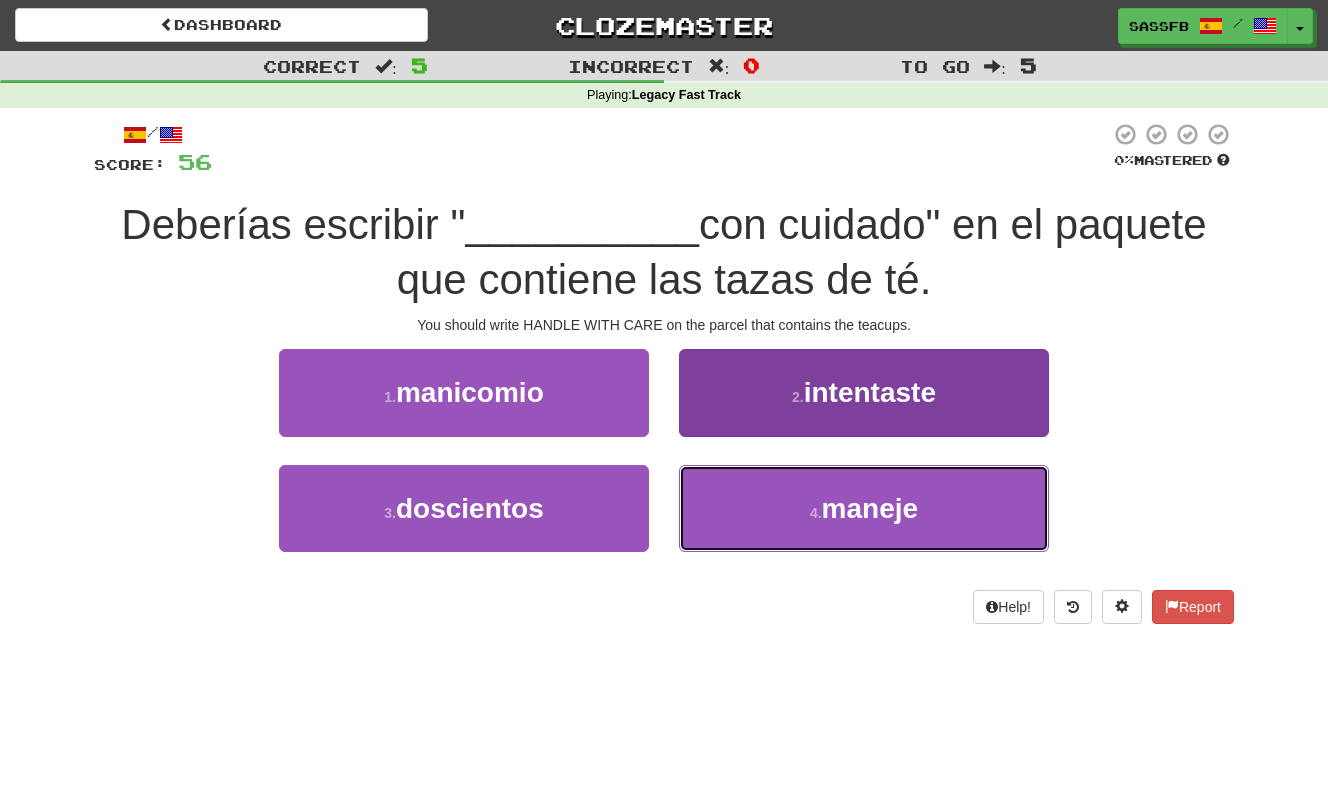 click on "4 .  maneje" at bounding box center [864, 508] 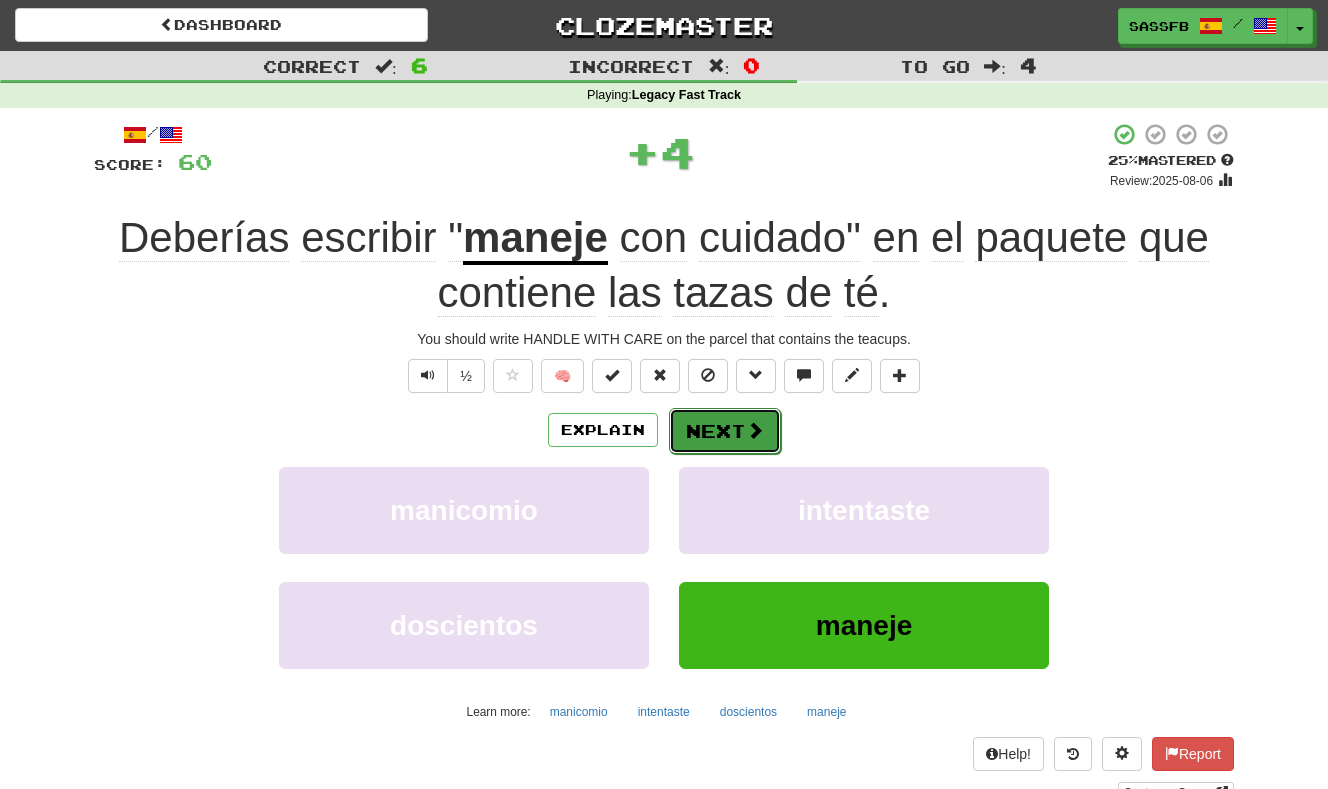 click on "Next" at bounding box center (725, 431) 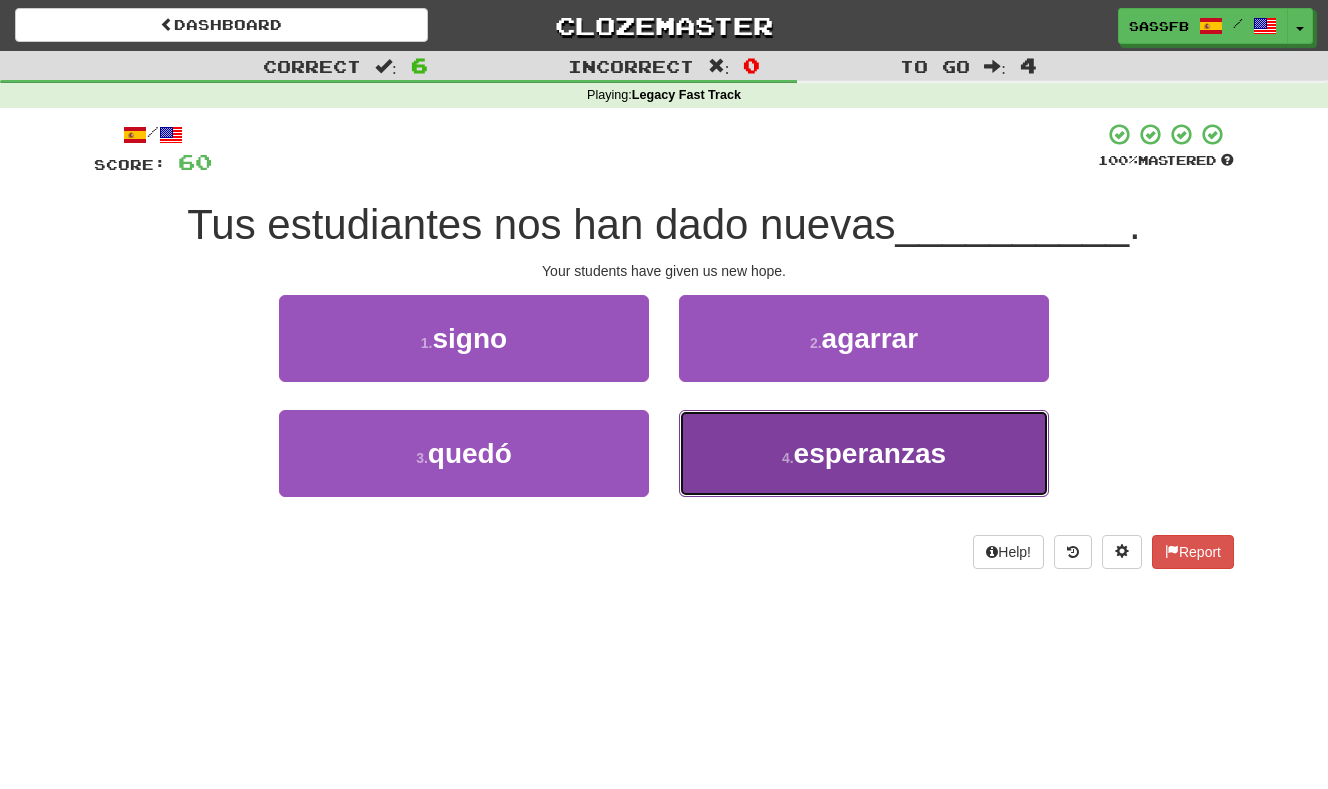 click on "4 .  esperanzas" at bounding box center [864, 453] 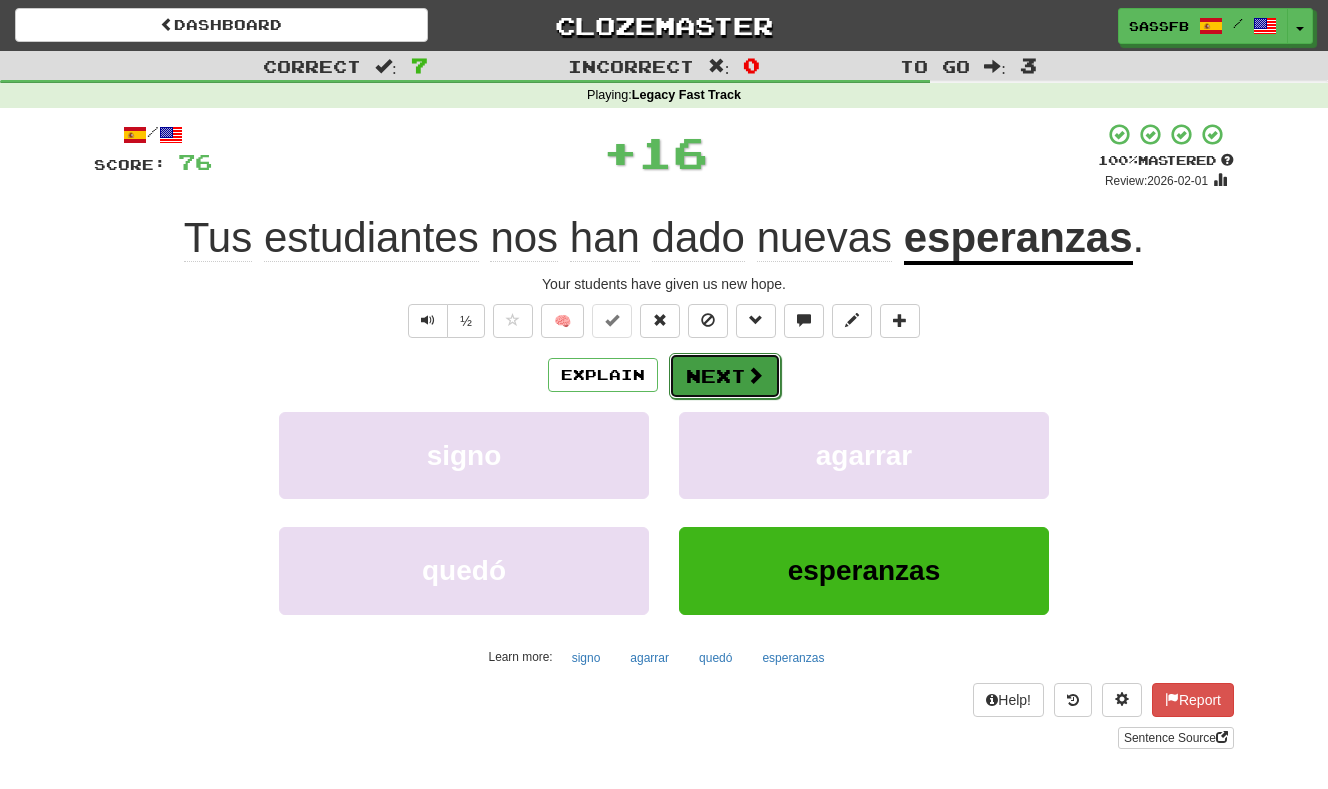 click on "Next" at bounding box center (725, 376) 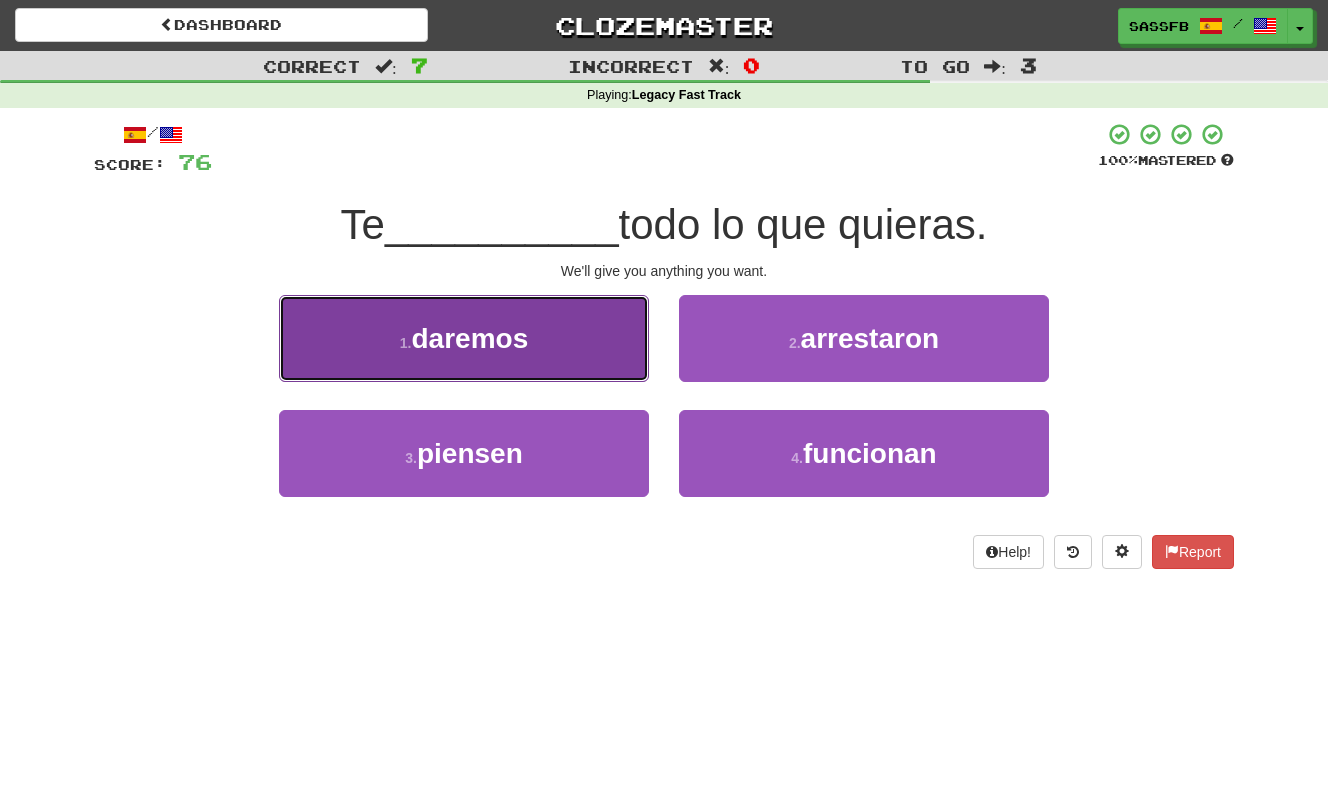 click on "1 .  daremos" at bounding box center [464, 338] 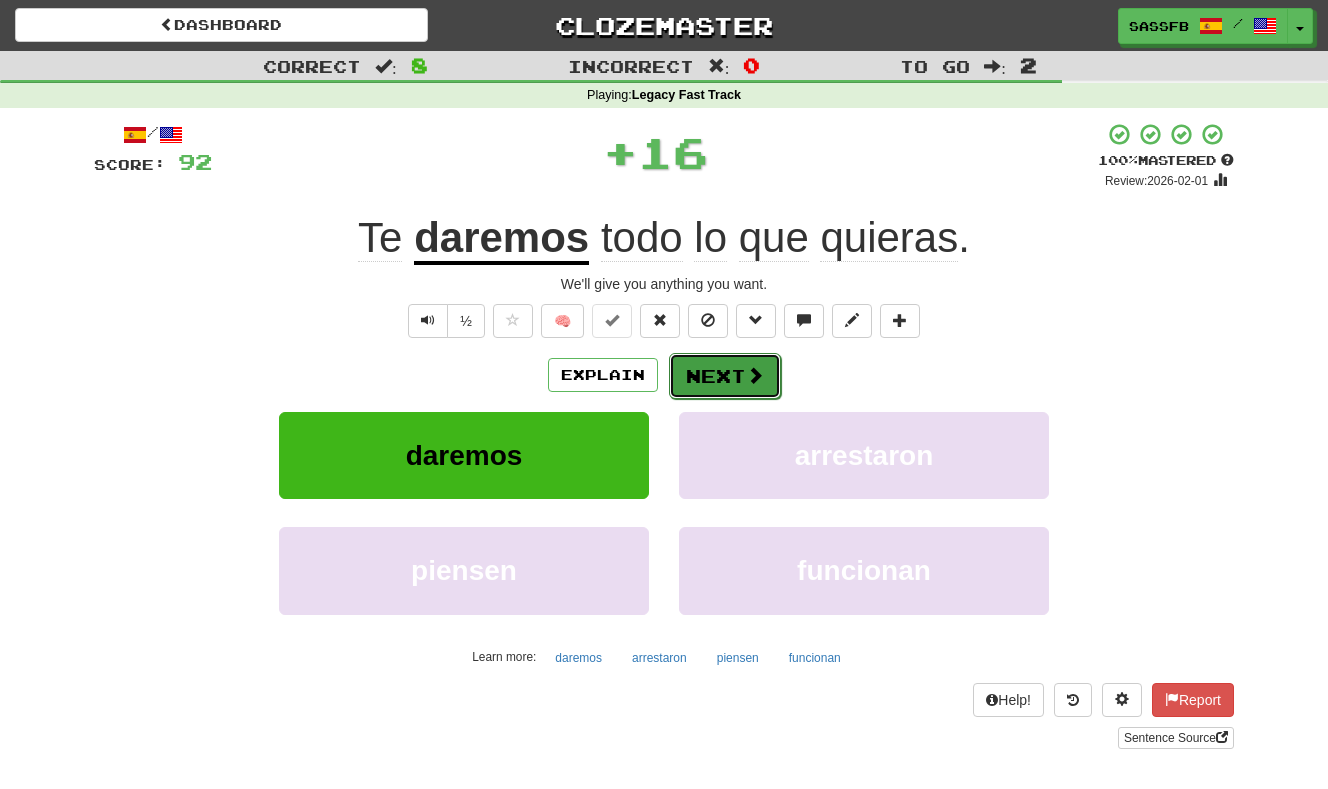 click on "Next" at bounding box center [725, 376] 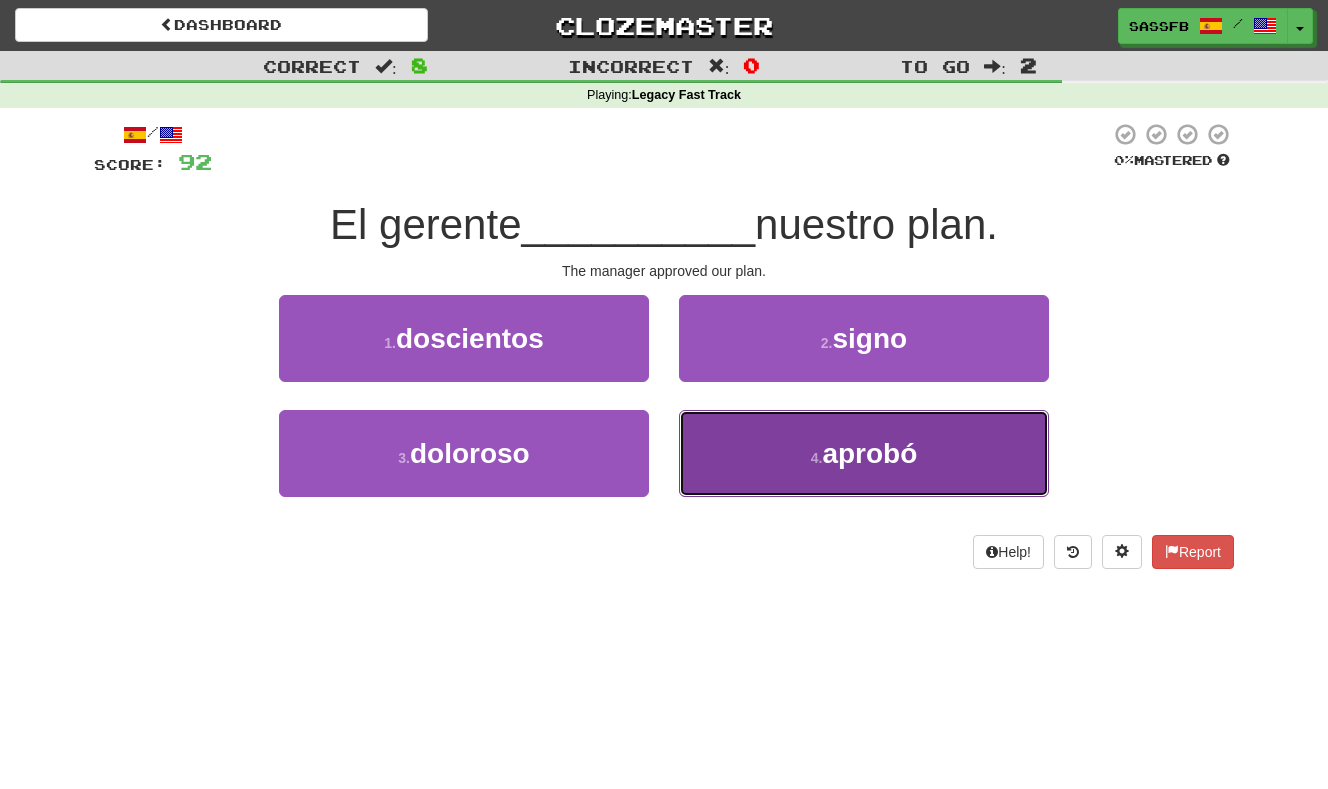 click on "4 .  aprobó" at bounding box center (864, 453) 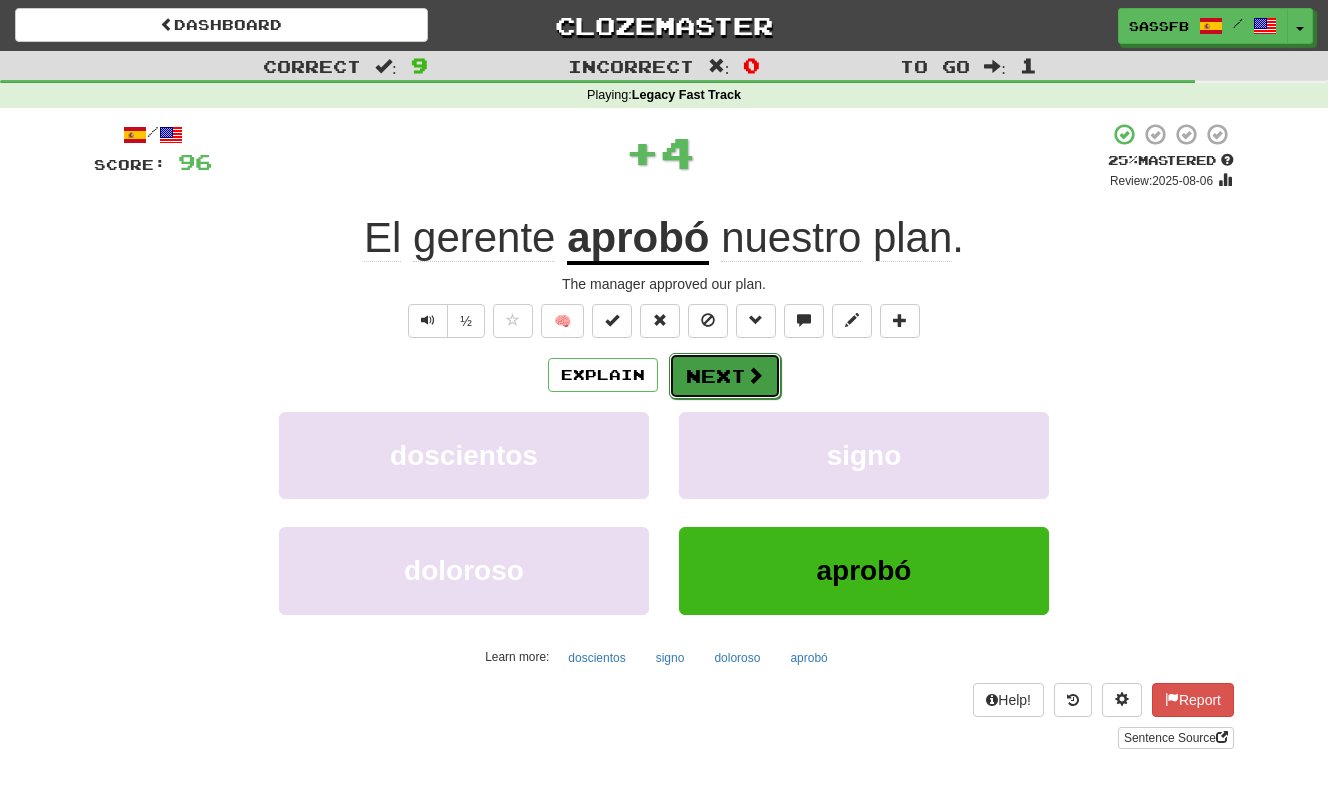 click on "Next" at bounding box center [725, 376] 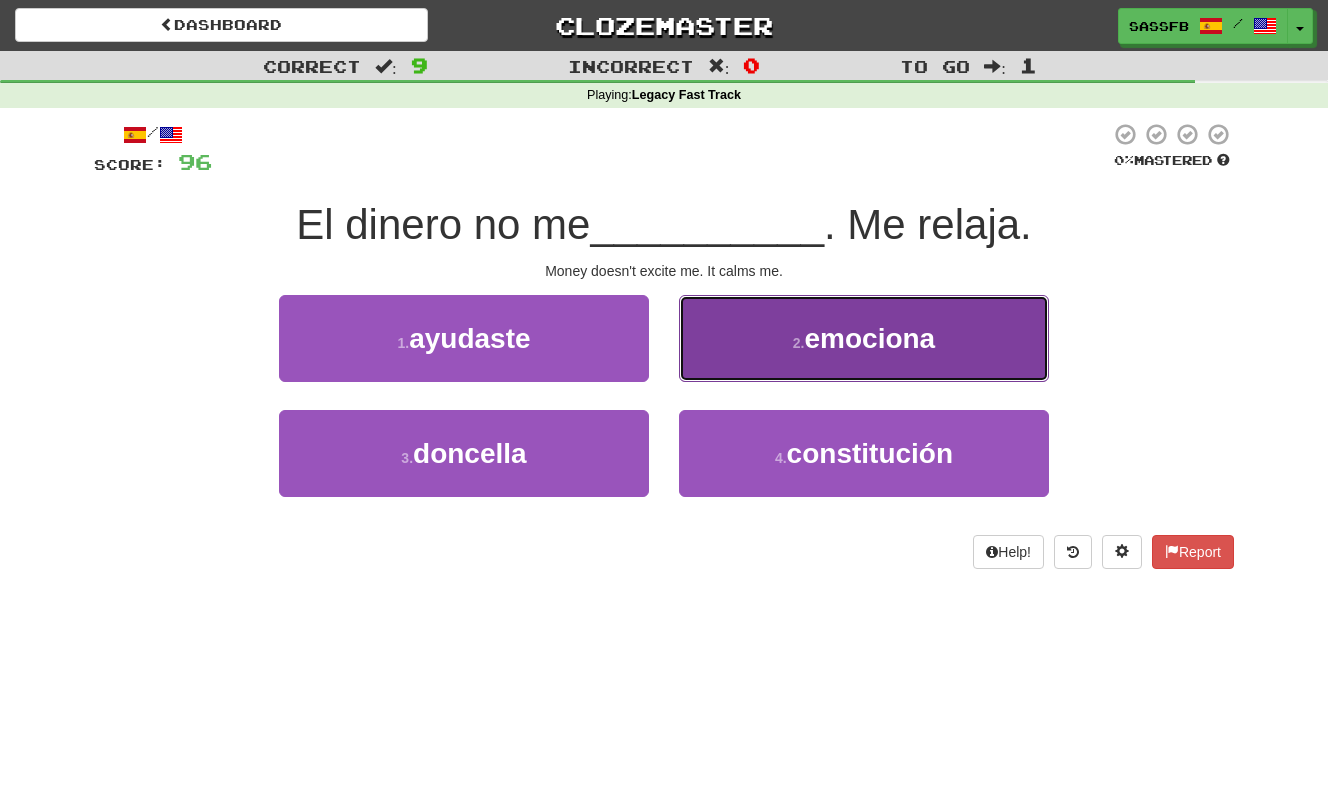 click on "emociona" at bounding box center [869, 338] 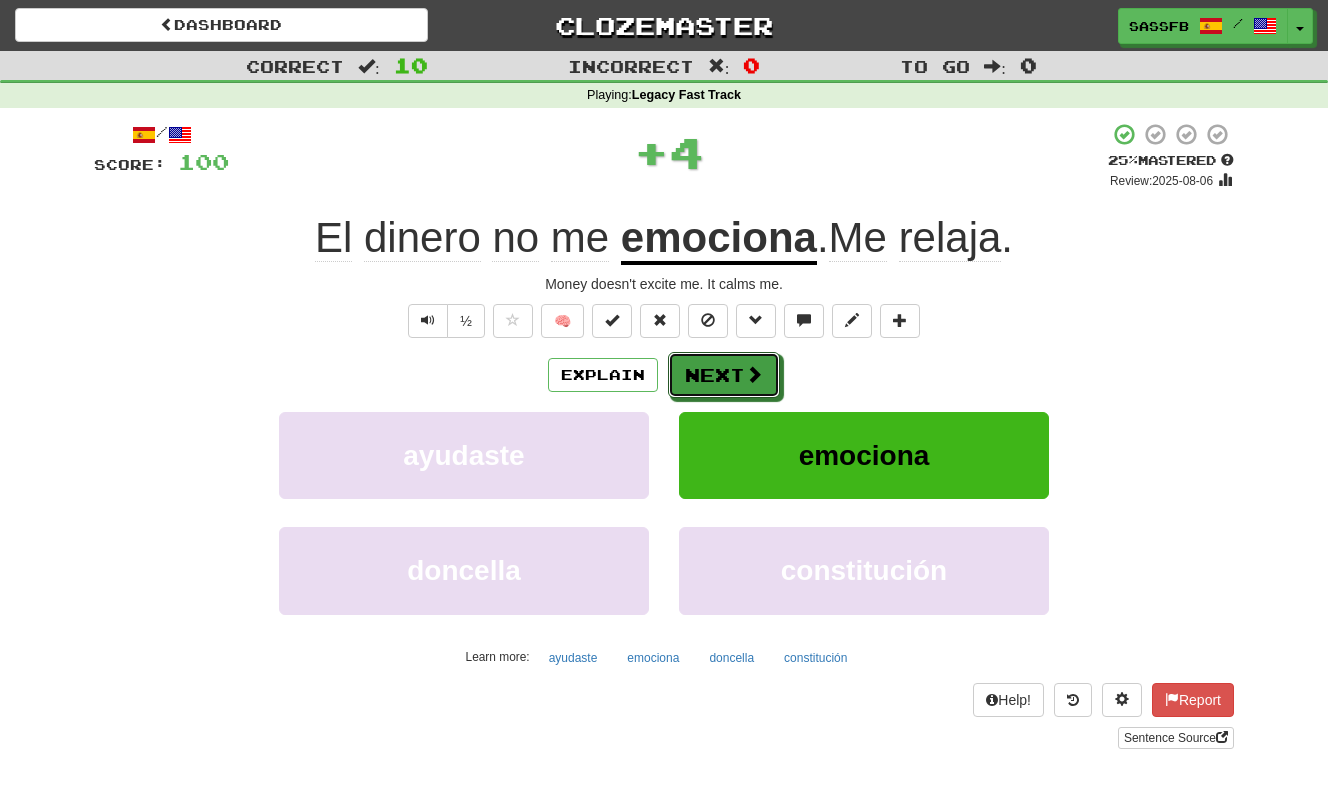 click on "Next" at bounding box center (724, 375) 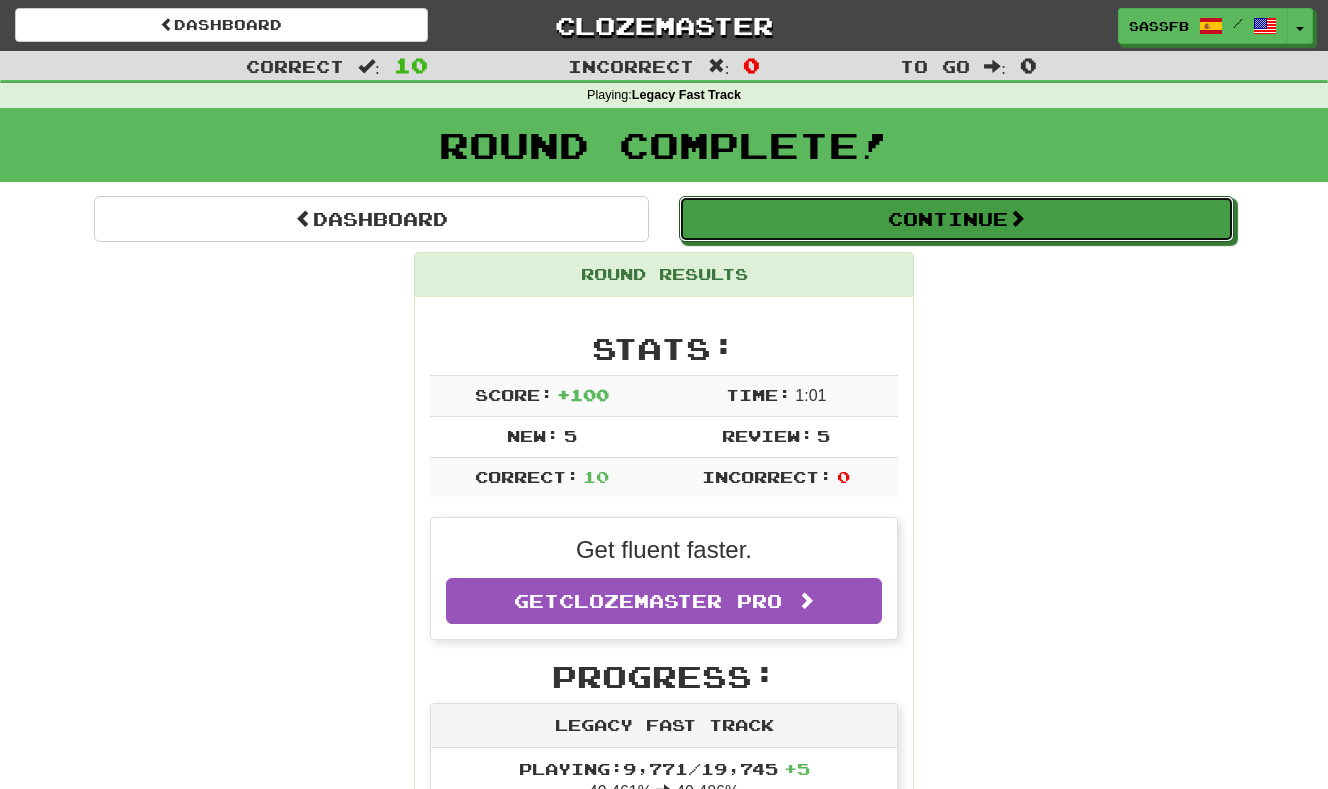 click on "Continue" at bounding box center [956, 219] 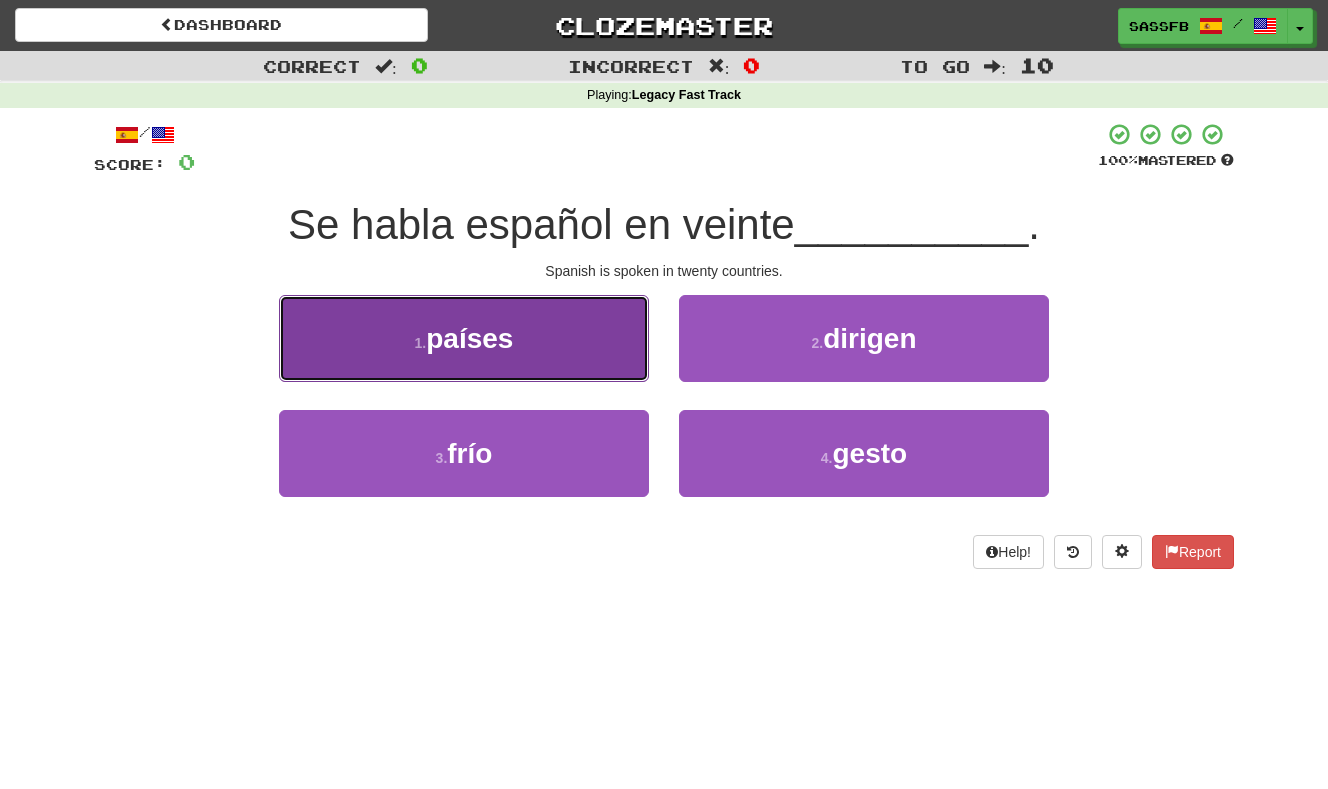 click on "países" at bounding box center [469, 338] 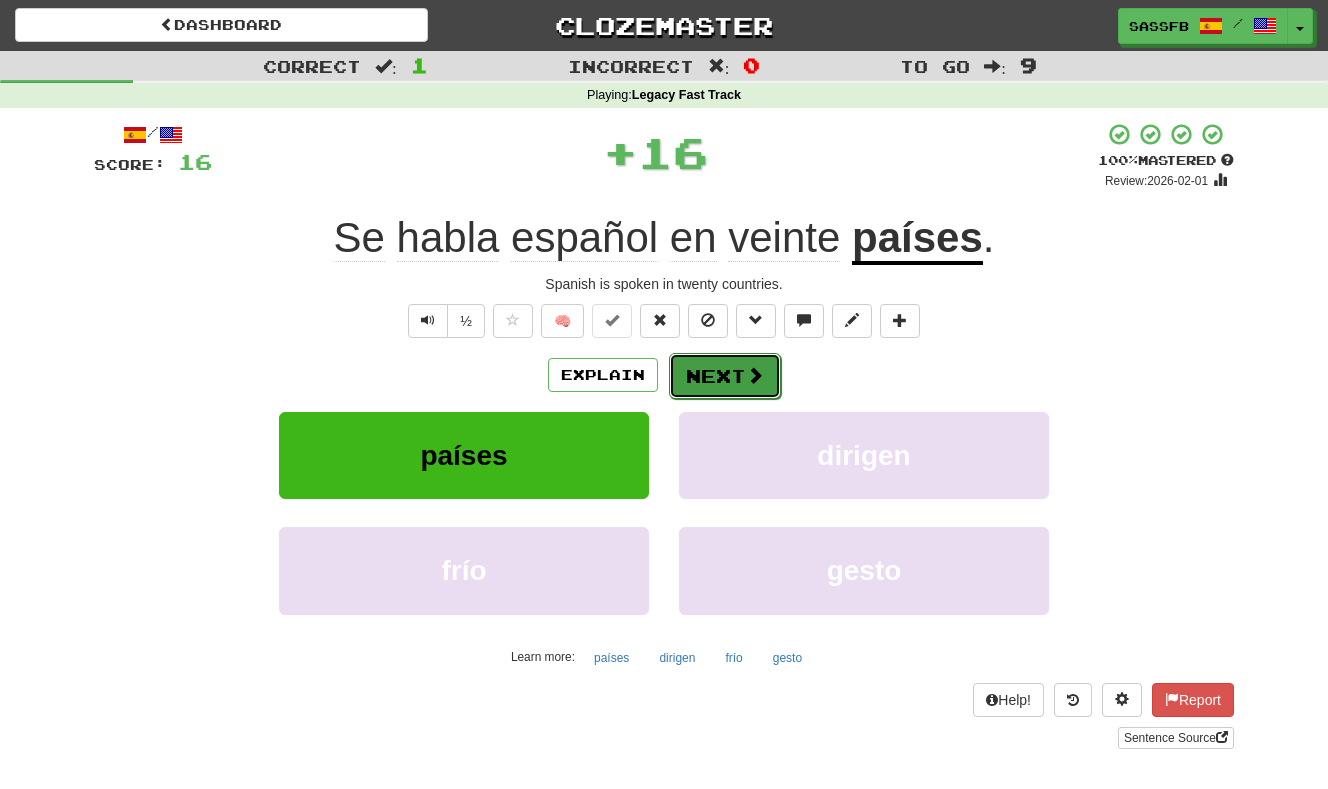 click on "Next" at bounding box center [725, 376] 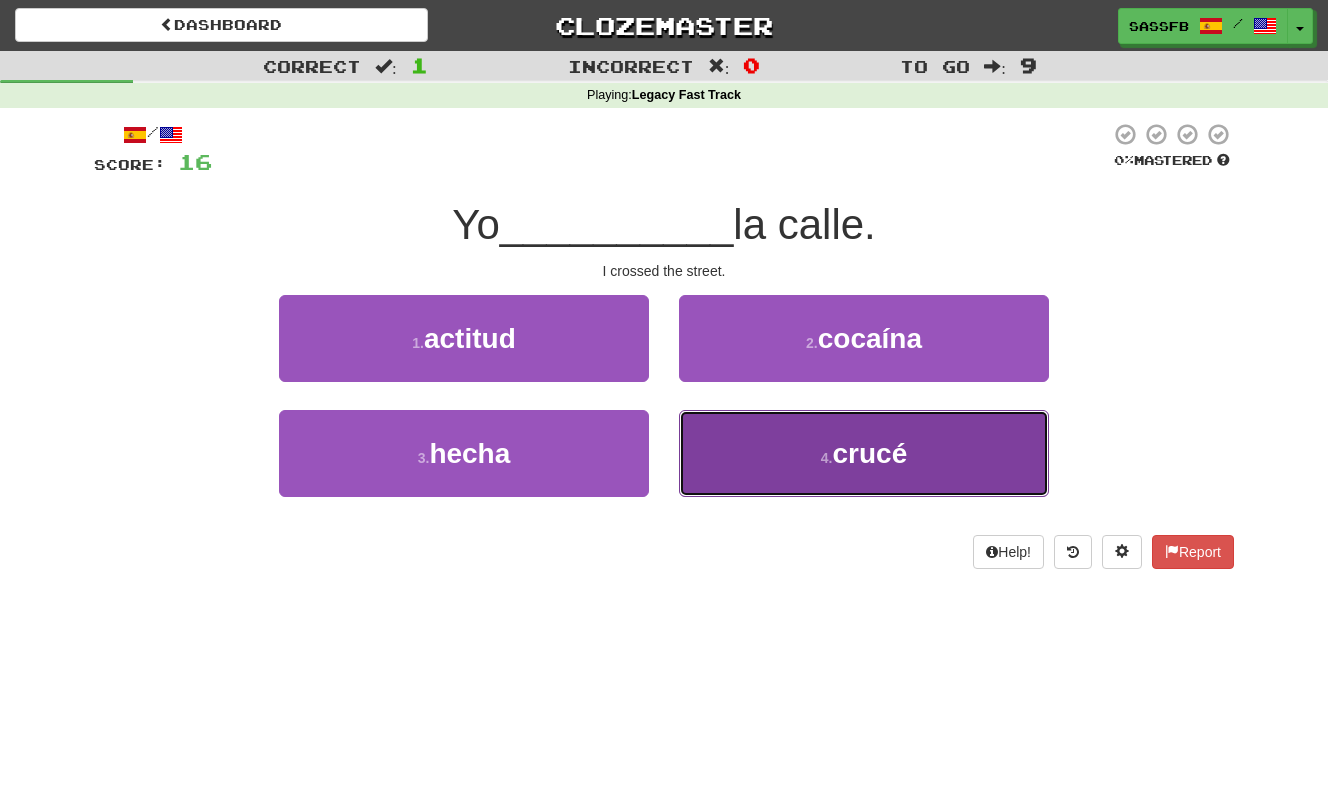 click on "4 .  crucé" at bounding box center [864, 453] 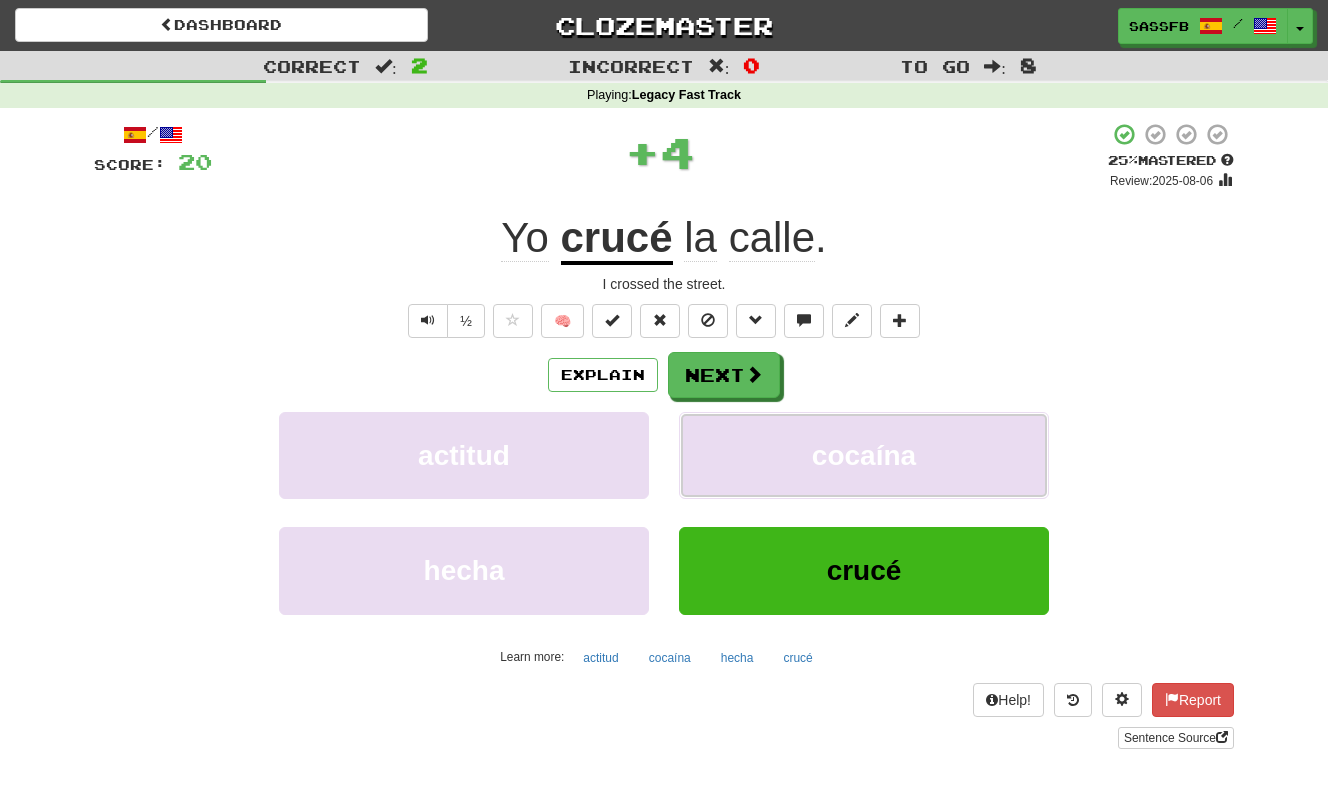 click on "cocaína" at bounding box center (864, 455) 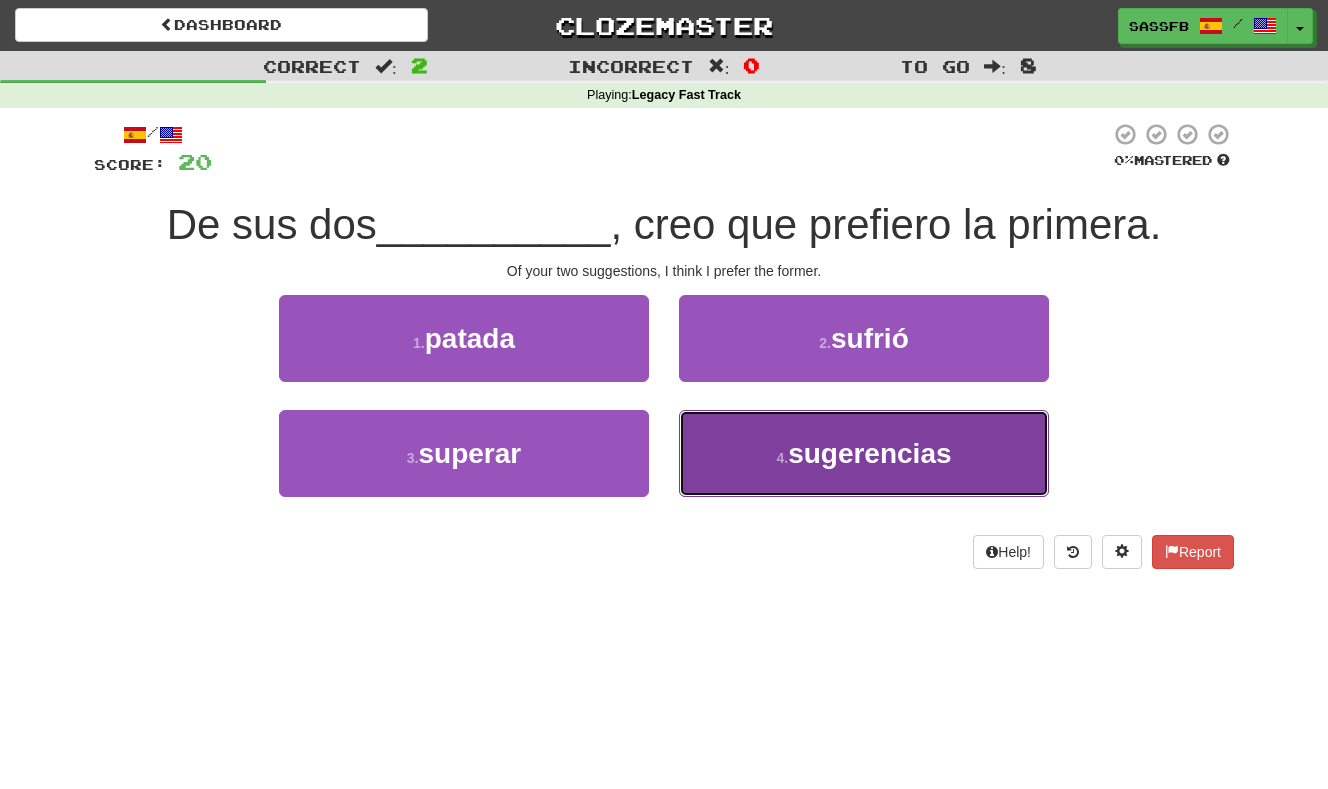 click on "4 .  sugerencias" at bounding box center [864, 453] 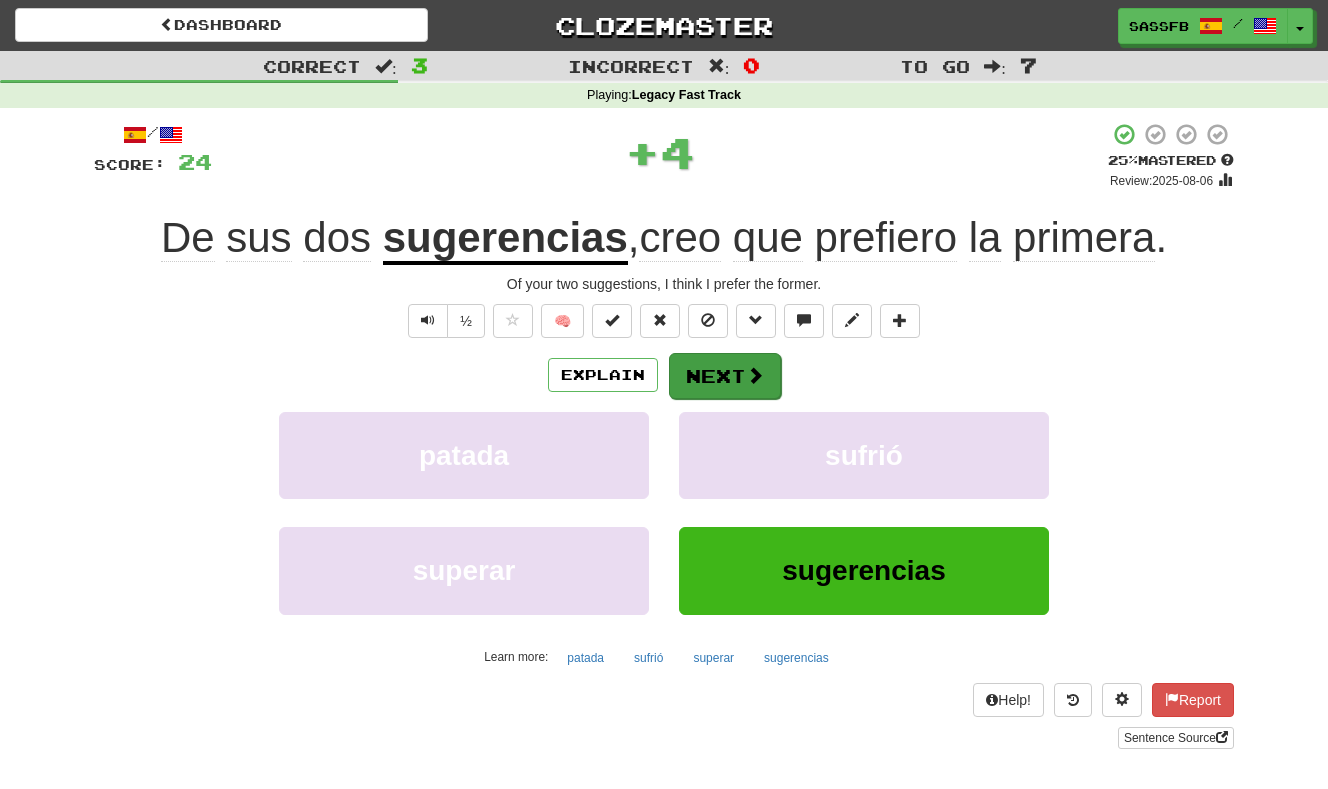 click on "/  Score:   24 + 4 25 %  Mastered Review:  2025-08-06 De   sus   dos   sugerencias ,  creo   que   prefiero   la   primera . Of your two suggestions, I think I prefer the former. ½ 🧠 Explain Next patada sufrió superar sugerencias Learn more: patada sufrió superar sugerencias  Help!  Report Sentence Source" at bounding box center [664, 435] 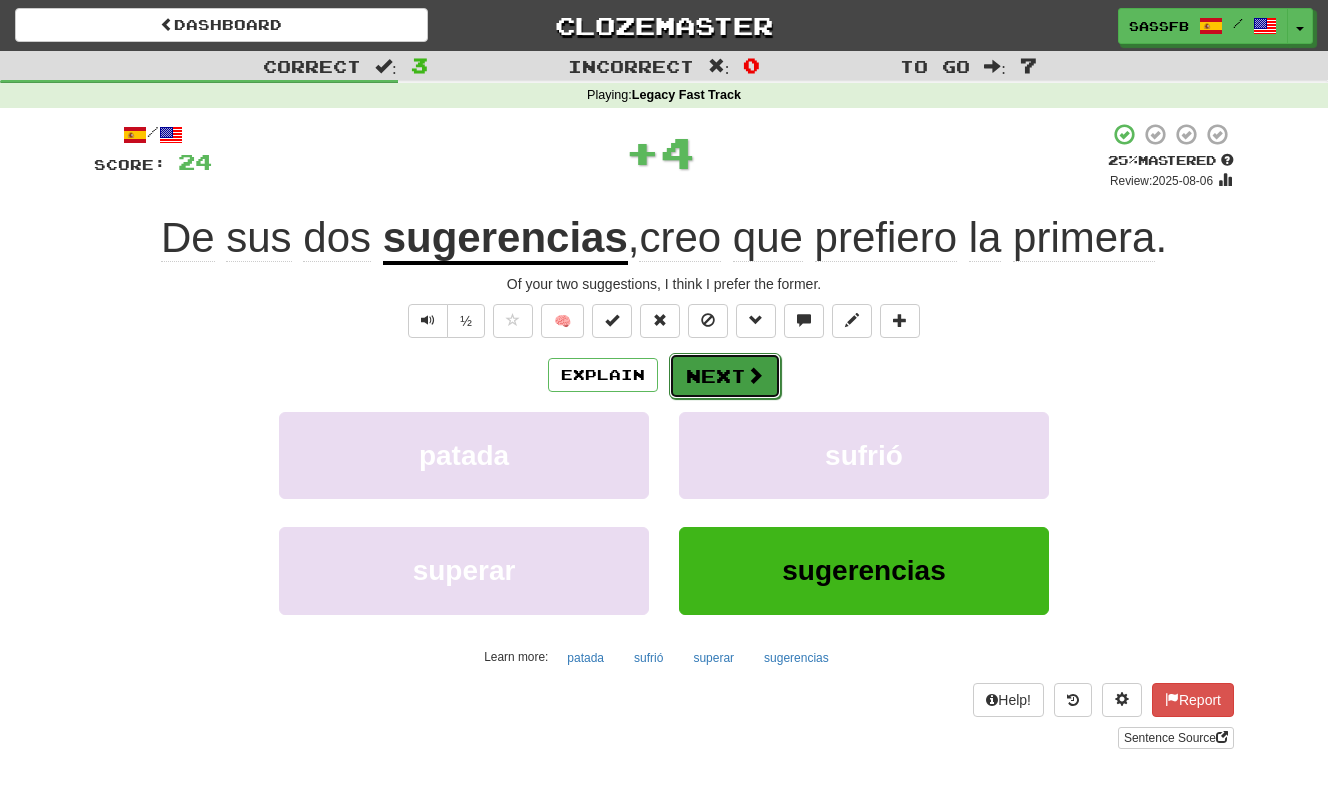 click on "Next" at bounding box center (725, 376) 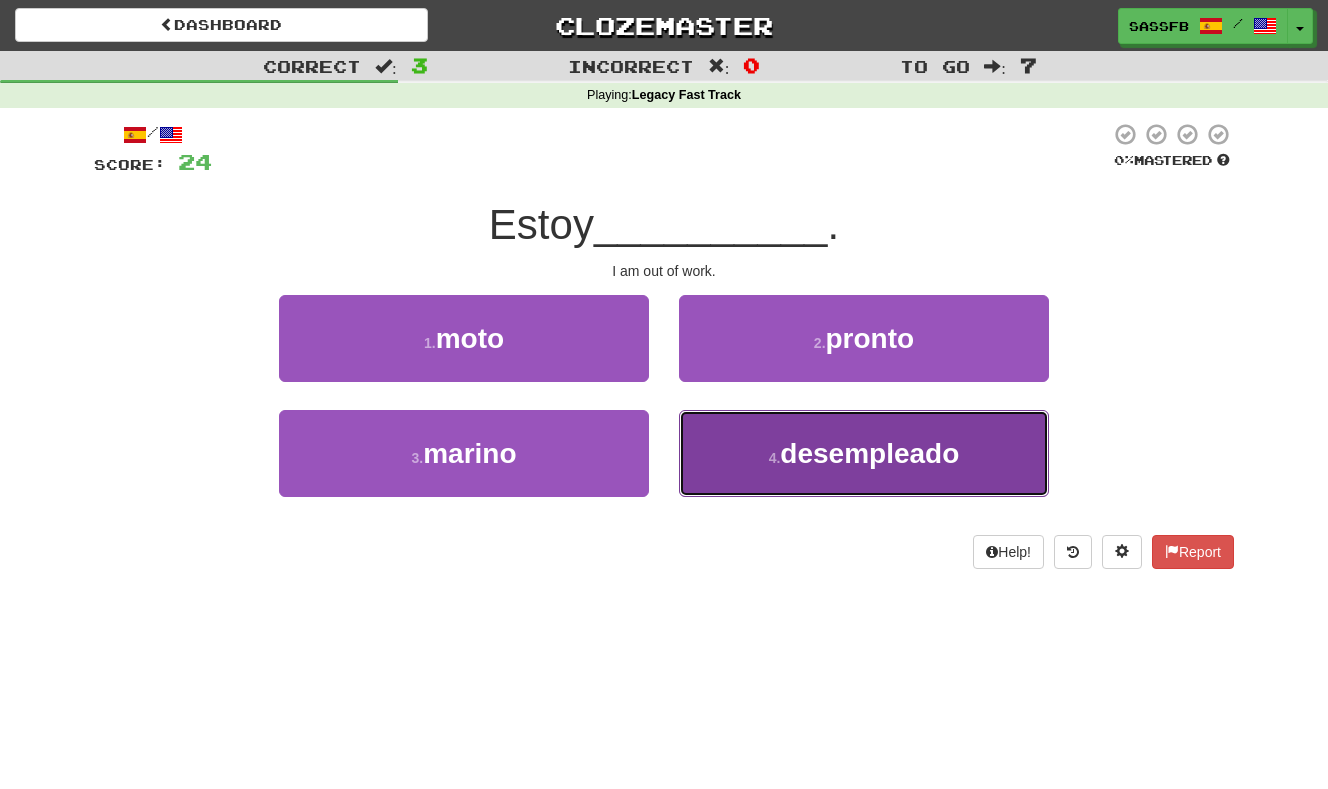 click on "4 .  desempleado" at bounding box center [864, 453] 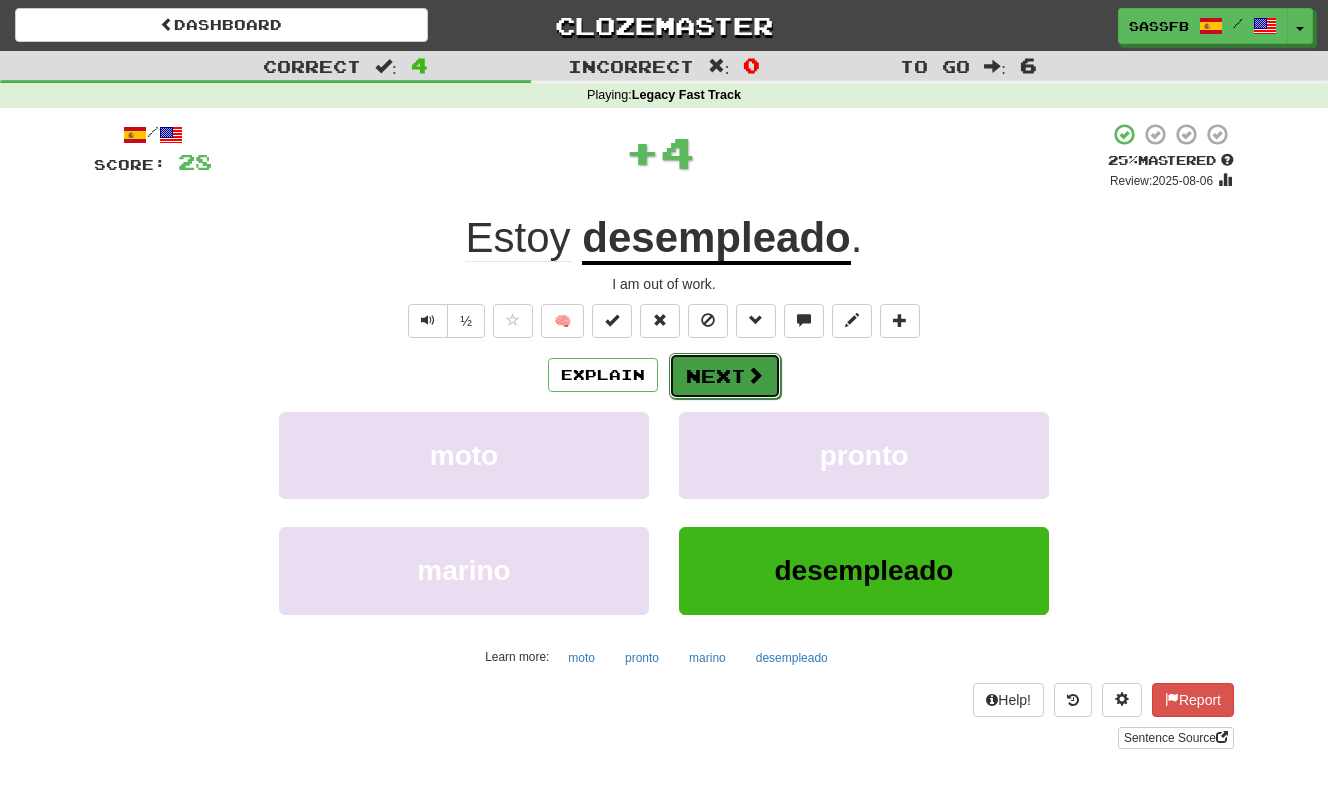 click on "Next" at bounding box center (725, 376) 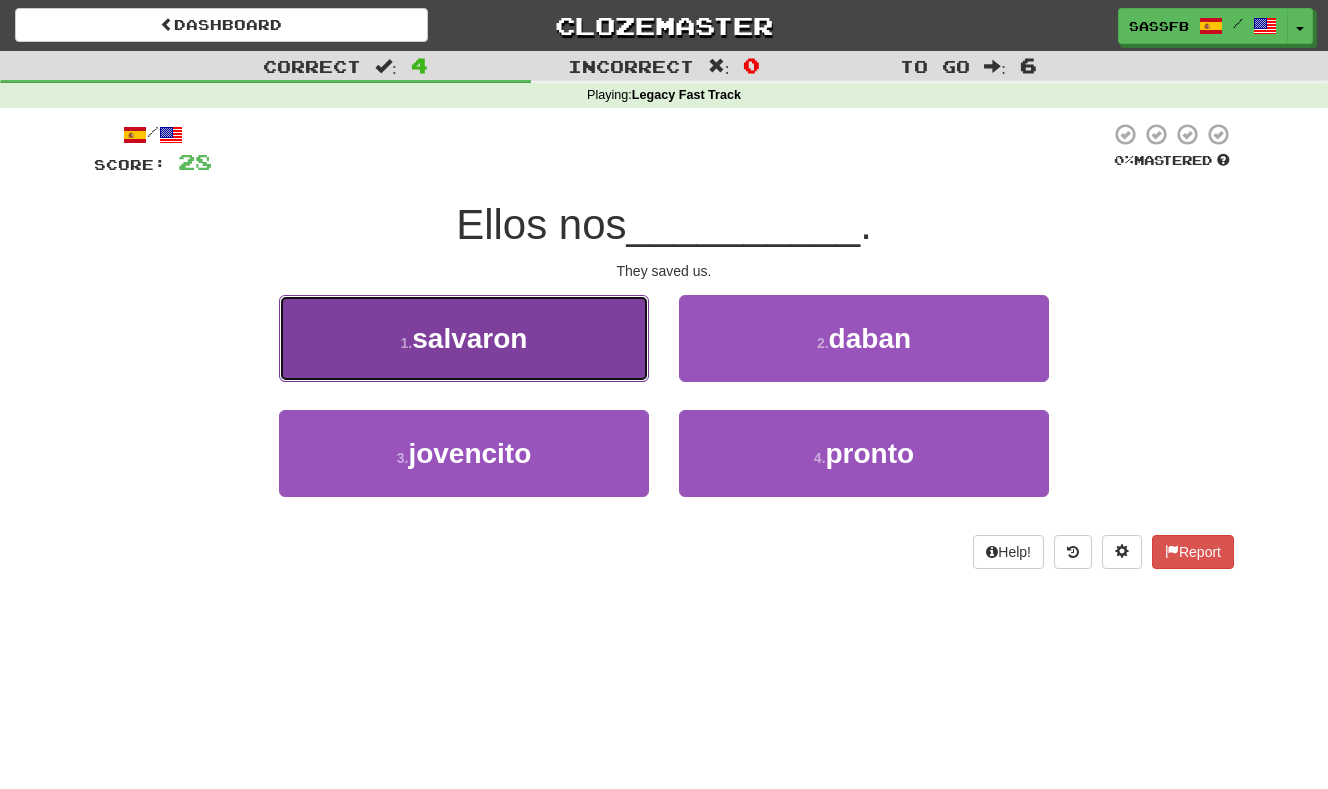 click on "1 .  salvaron" at bounding box center [464, 338] 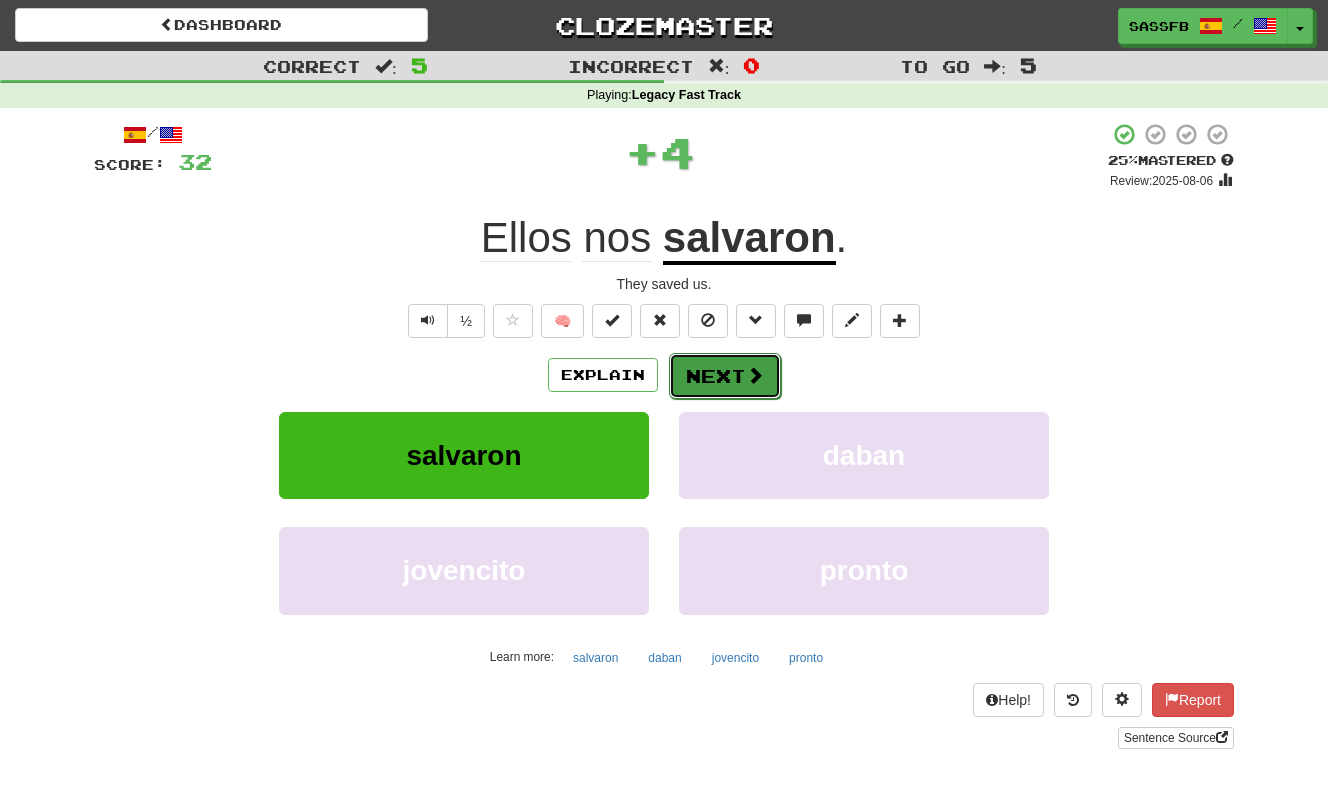 click on "Next" at bounding box center (725, 376) 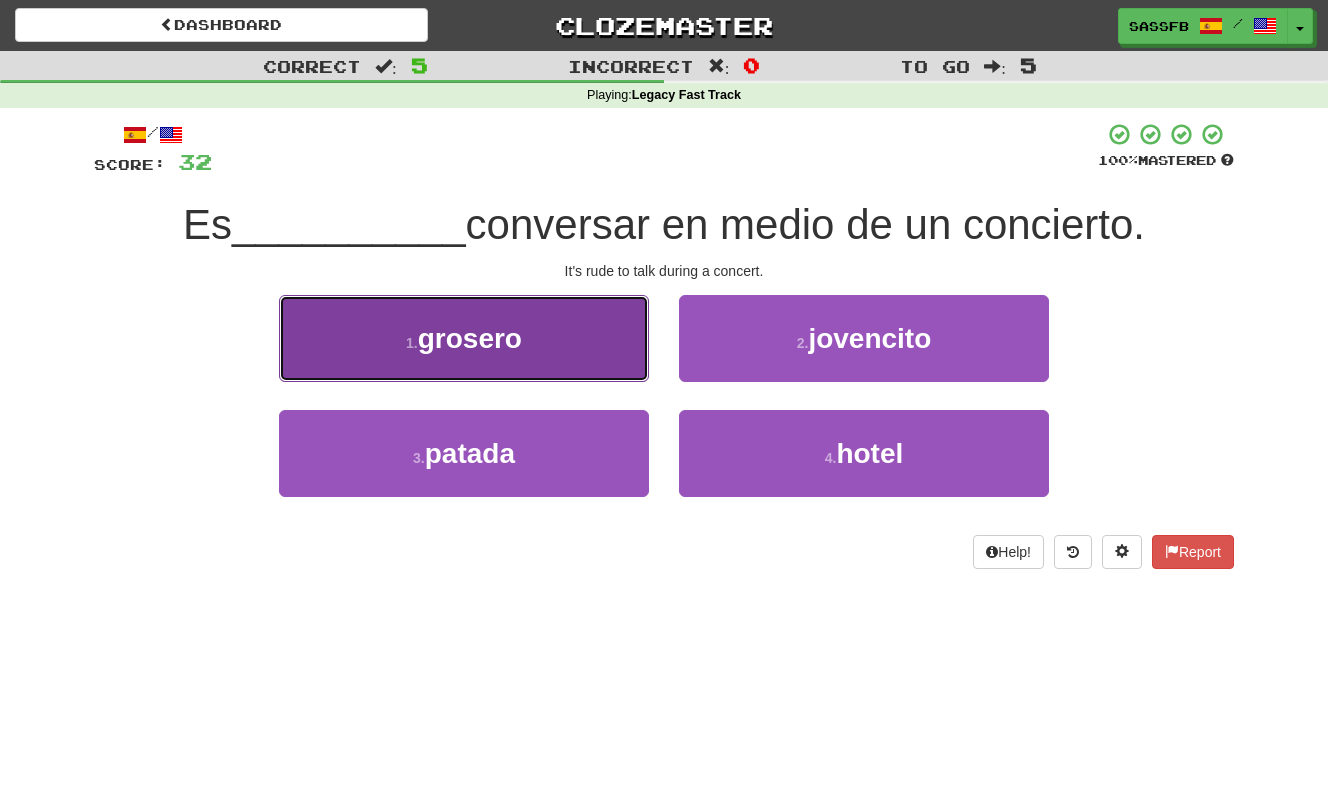 click on "grosero" at bounding box center [470, 338] 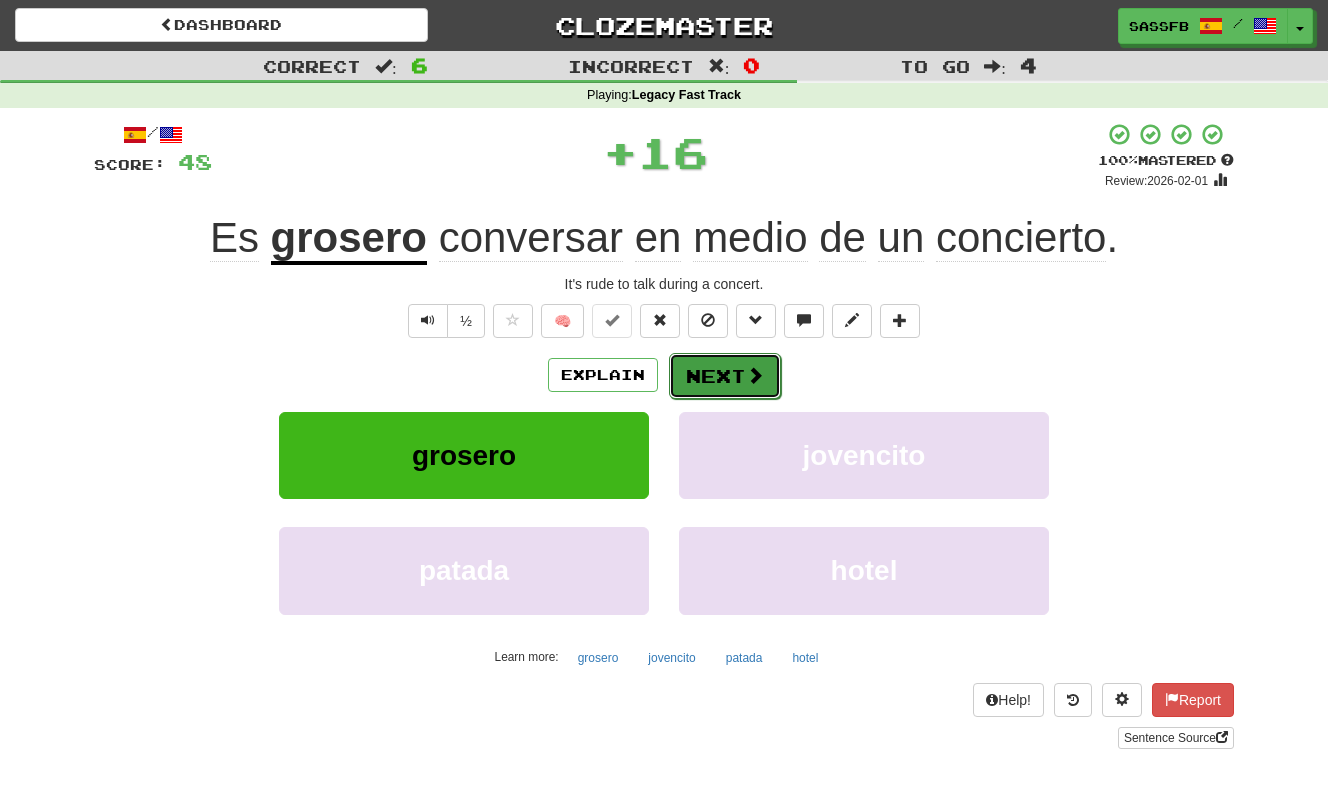 click on "Next" at bounding box center [725, 376] 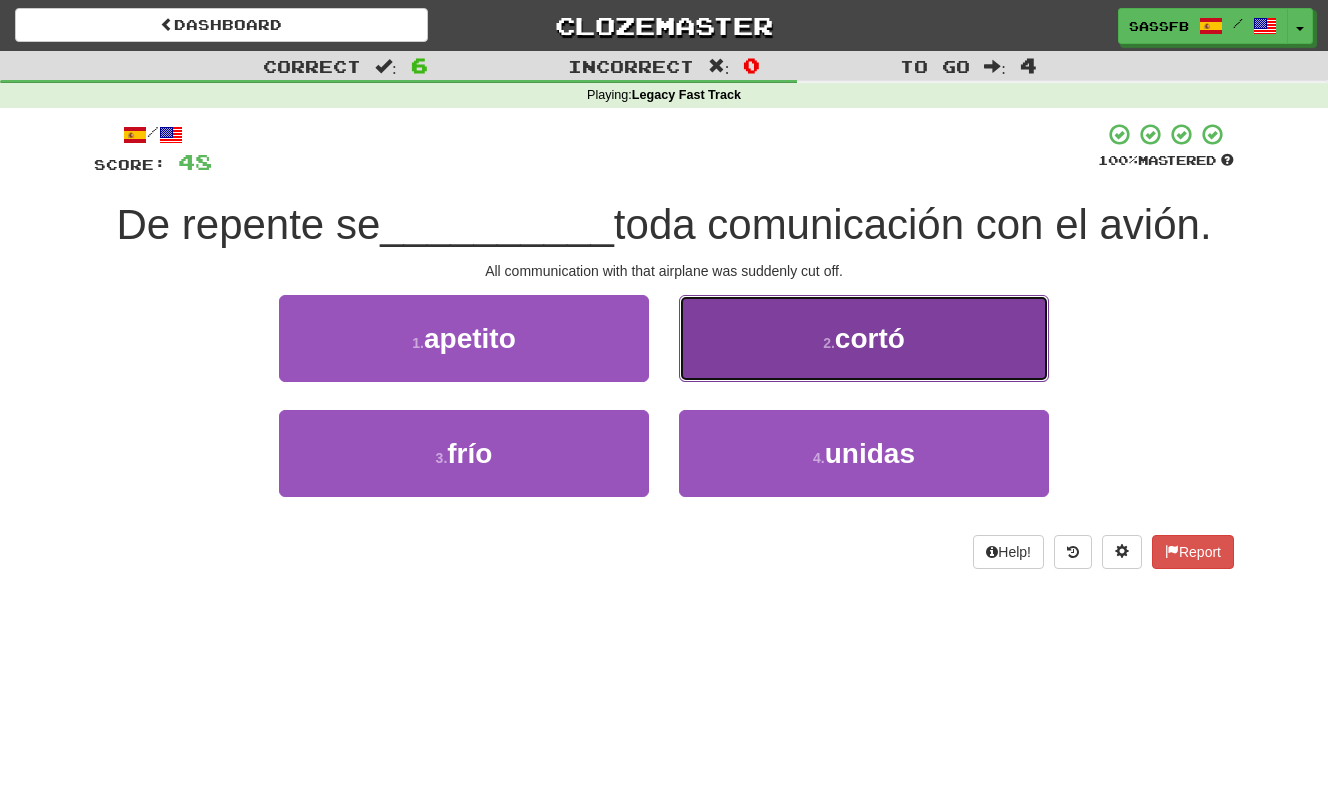 click on "cortó" at bounding box center (870, 338) 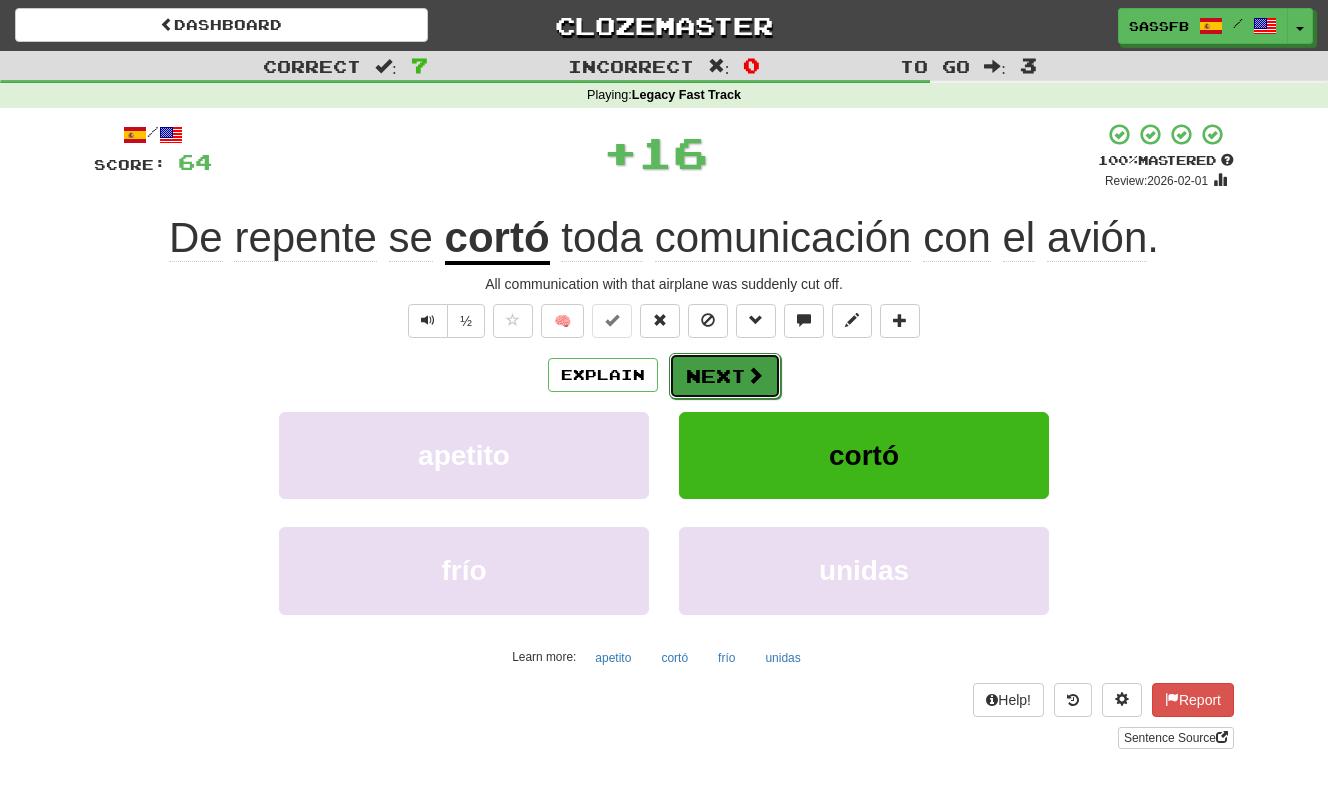 click on "Next" at bounding box center [725, 376] 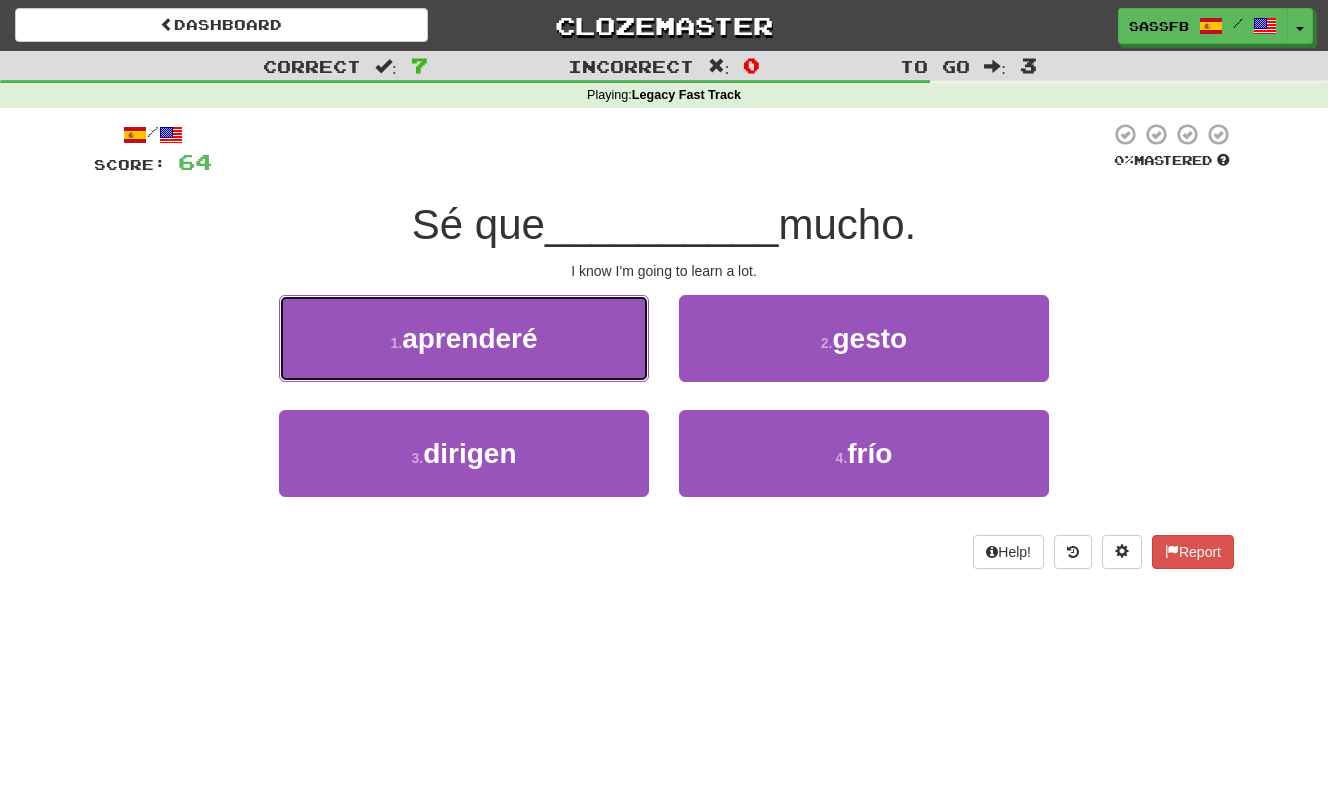click on "aprenderé" at bounding box center (469, 338) 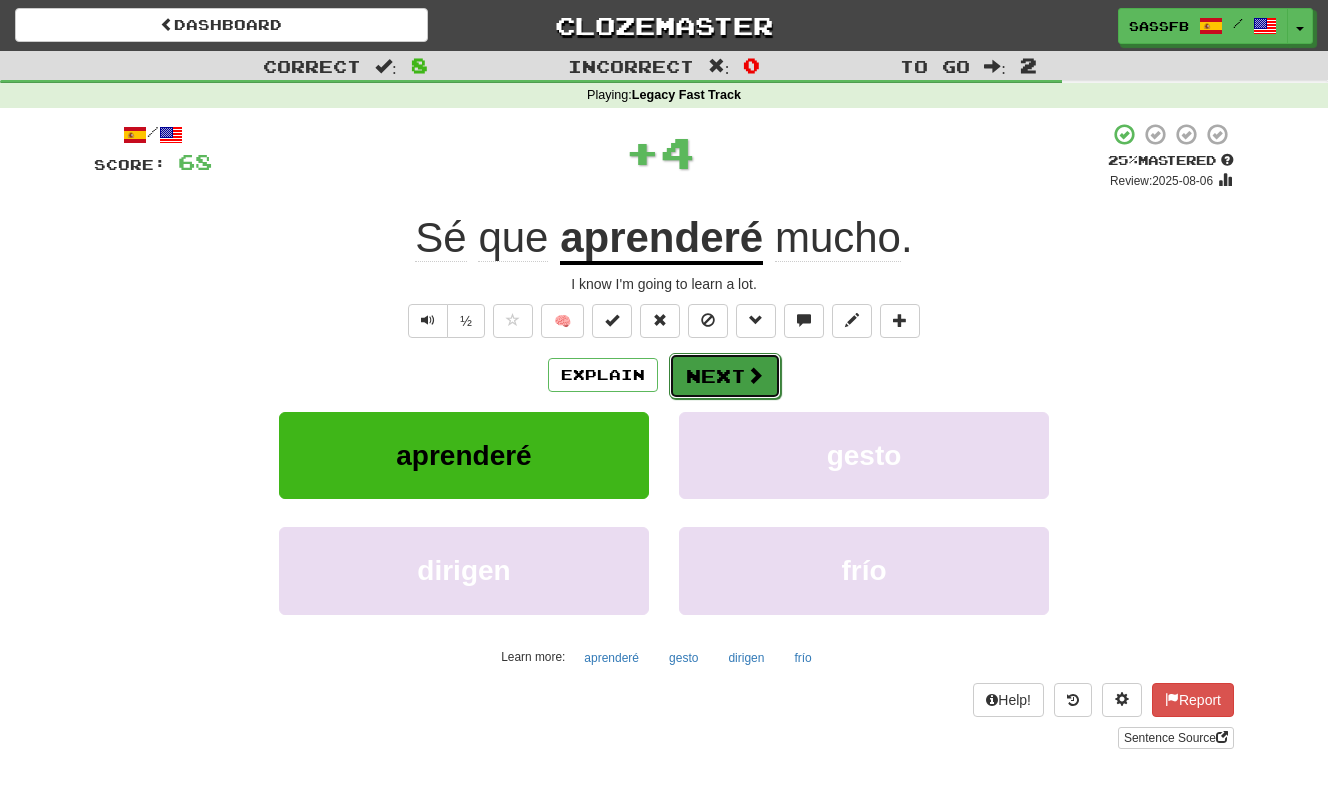 click on "Next" at bounding box center [725, 376] 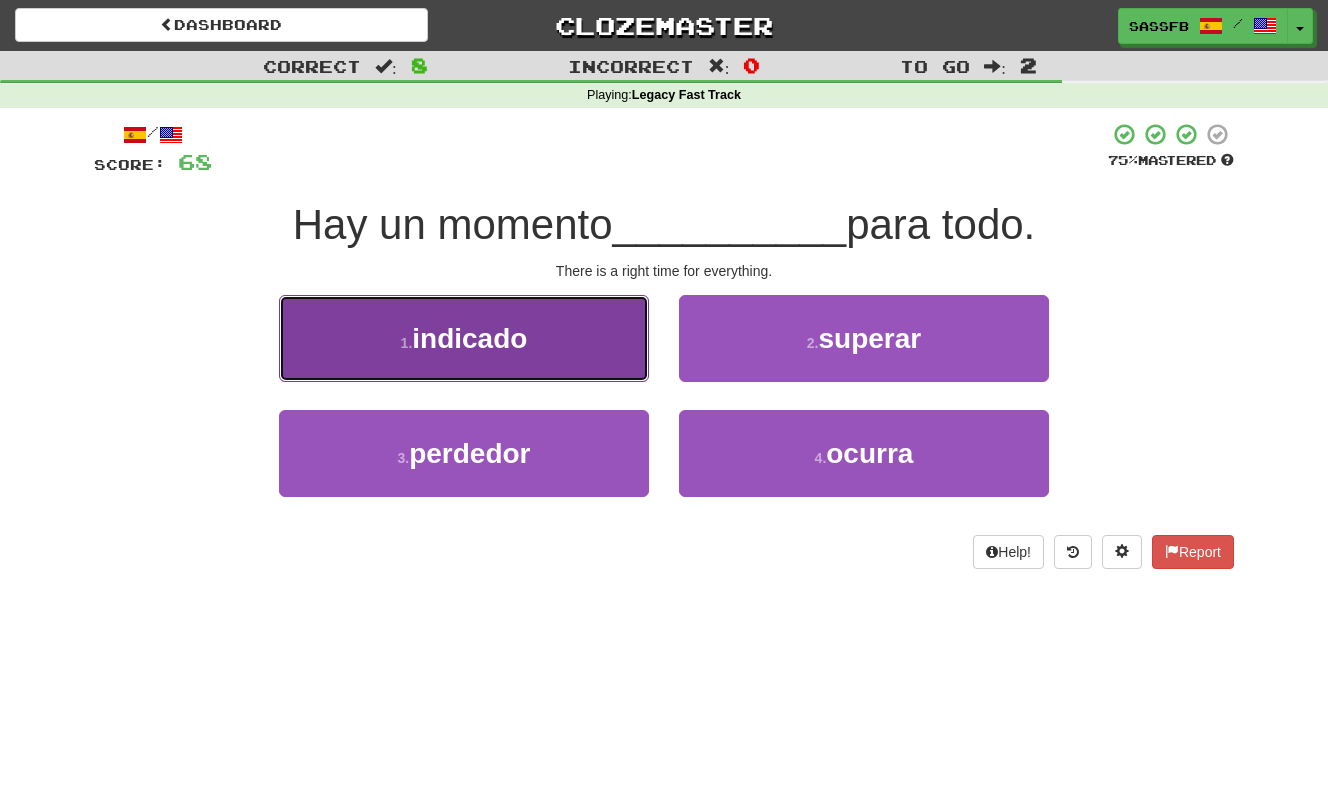 click on "1 .  indicado" at bounding box center [464, 338] 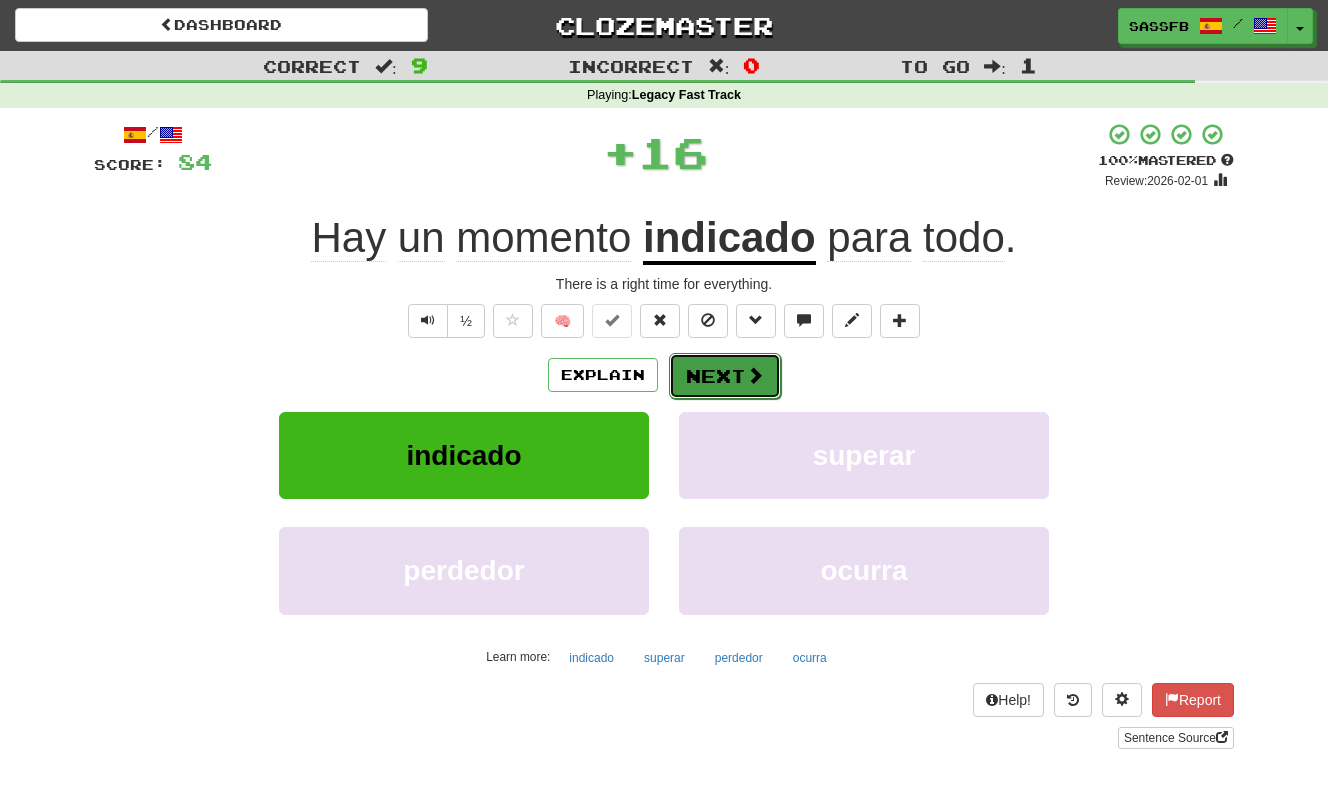 click on "Next" at bounding box center [725, 376] 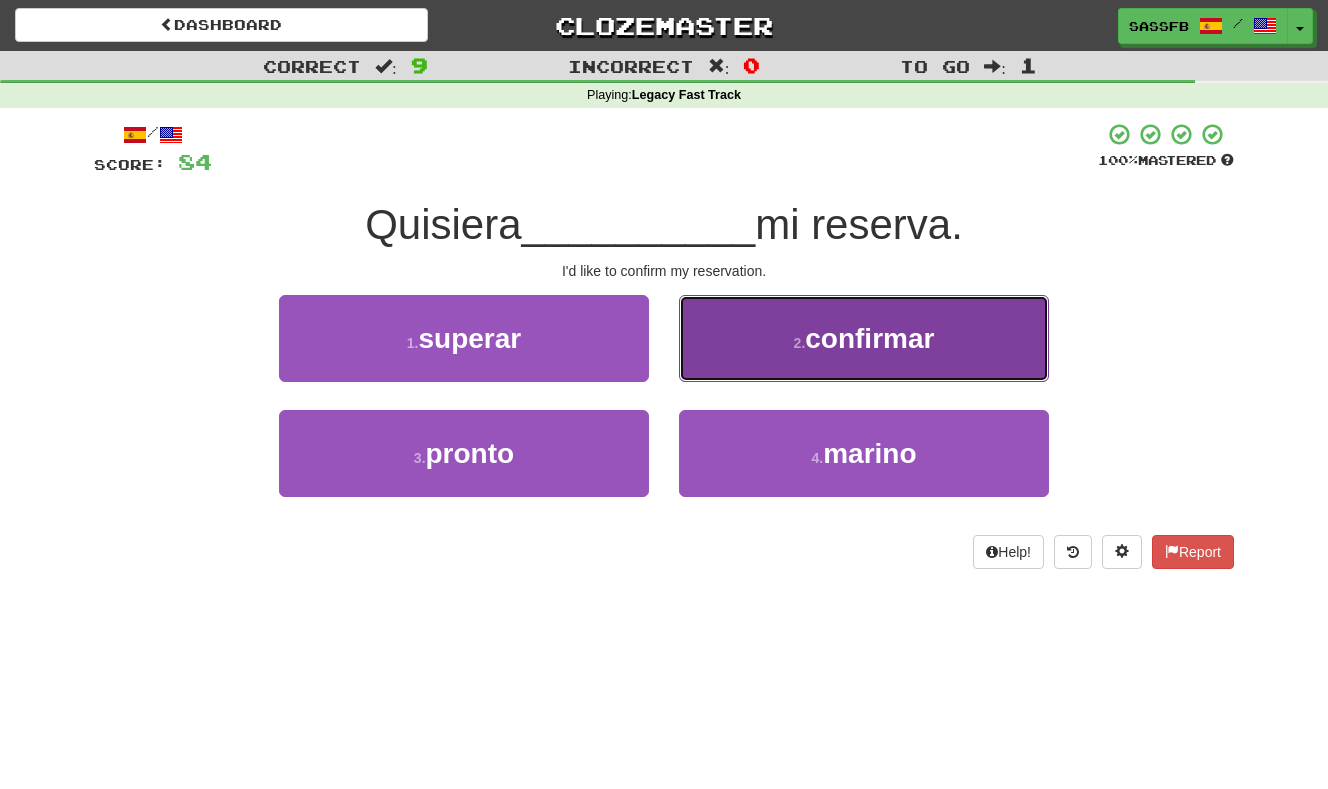 click on "2 .  confirmar" at bounding box center (864, 338) 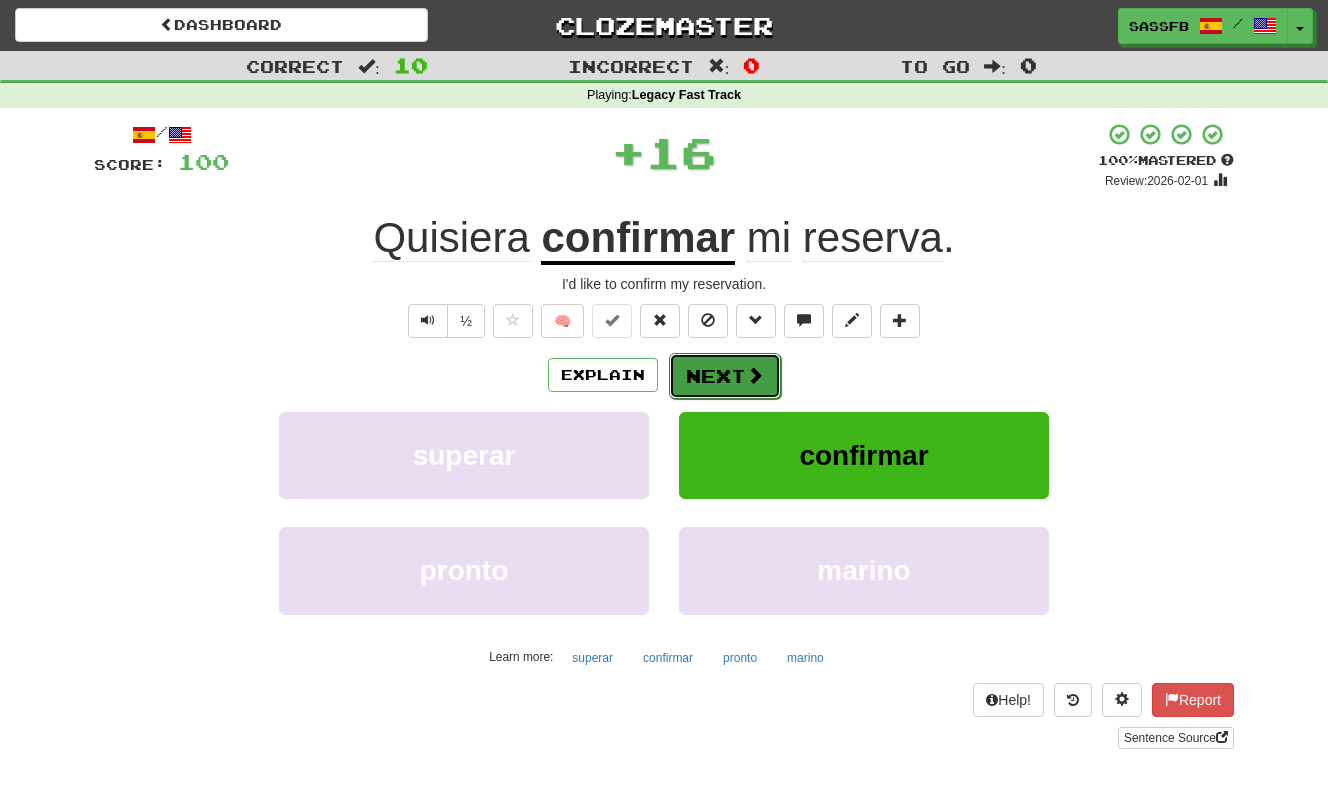 click at bounding box center [755, 375] 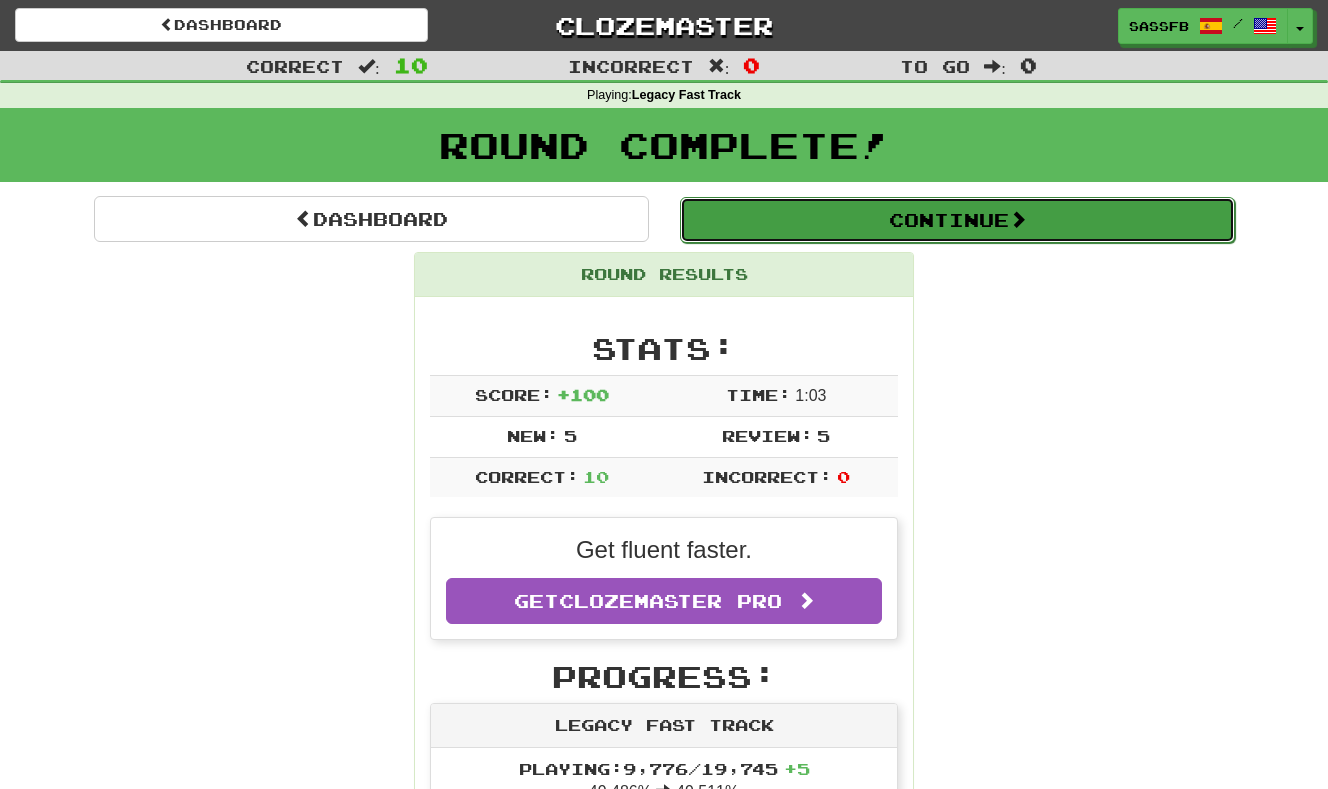 click on "Continue" at bounding box center [957, 220] 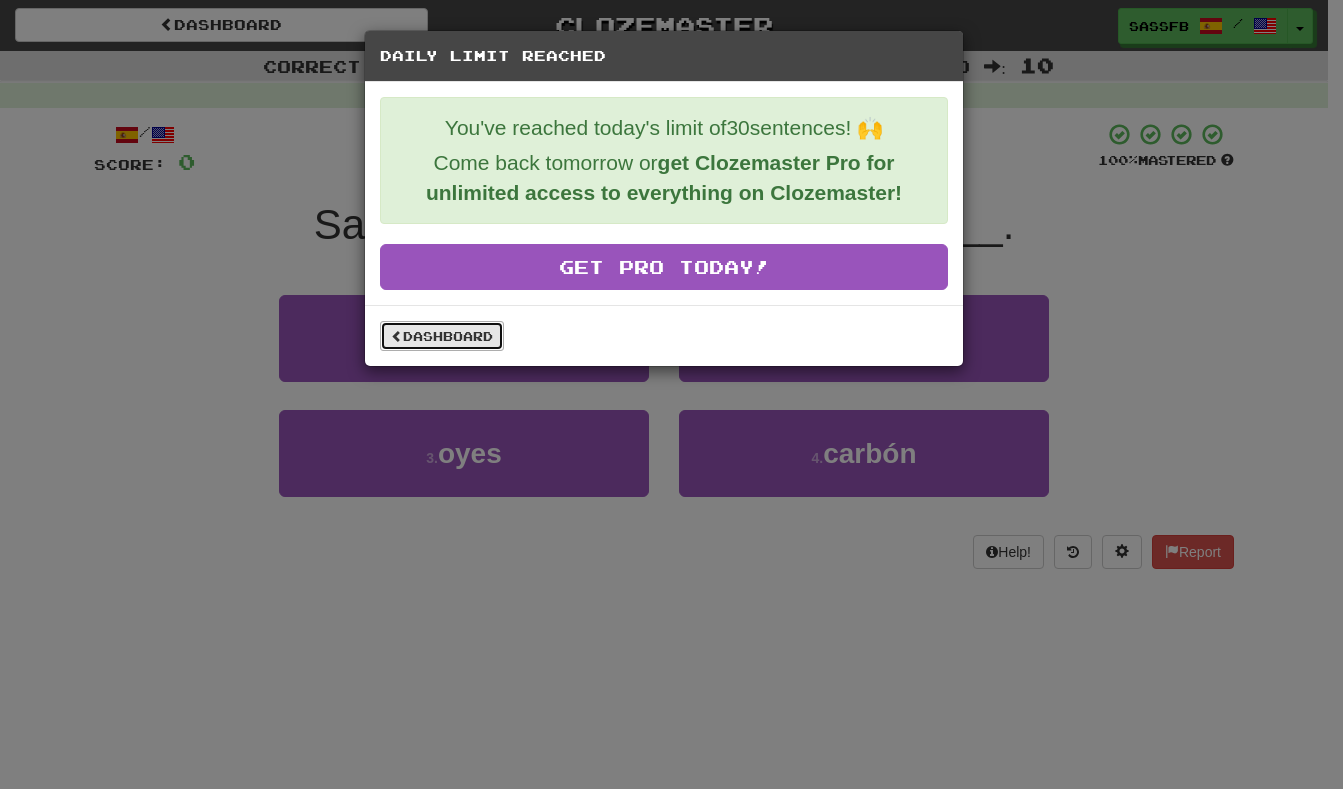 click on "Dashboard" at bounding box center [442, 336] 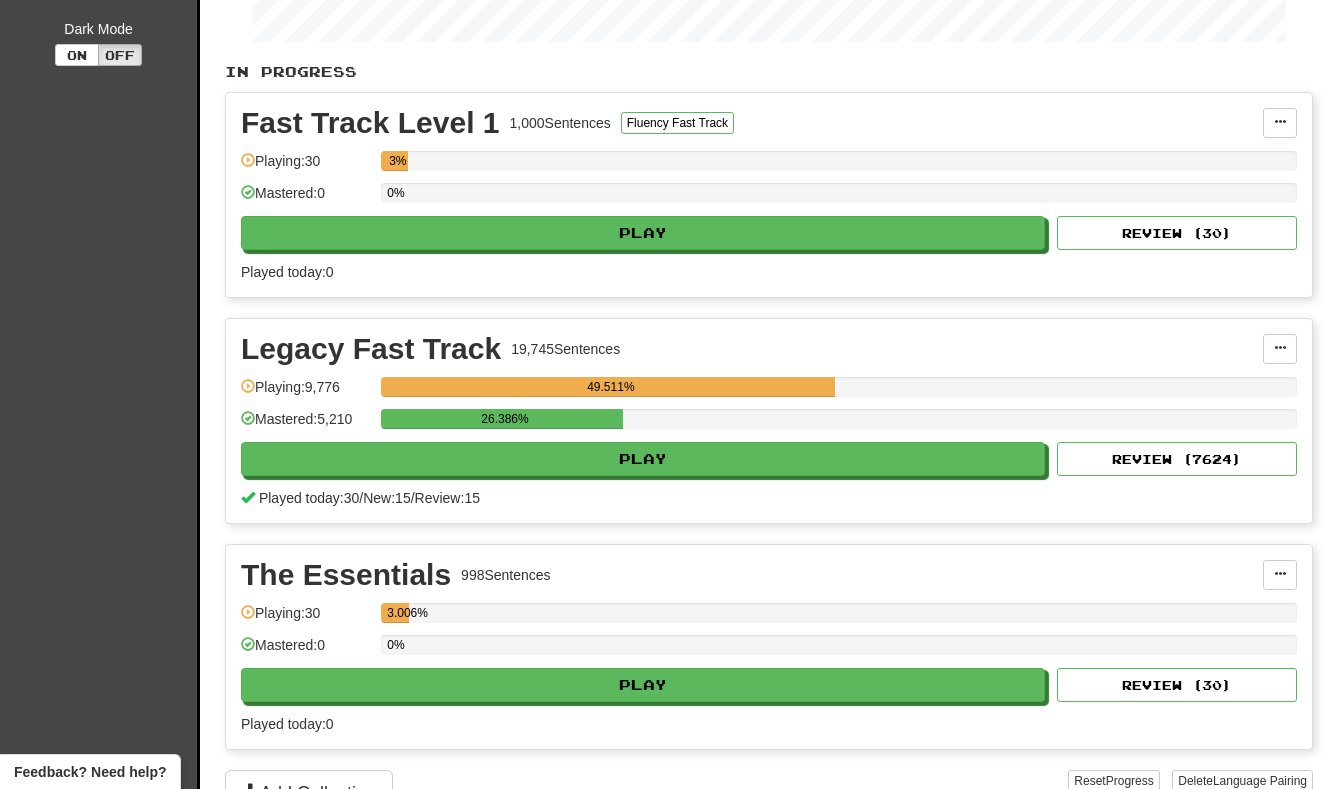scroll, scrollTop: 515, scrollLeft: 0, axis: vertical 